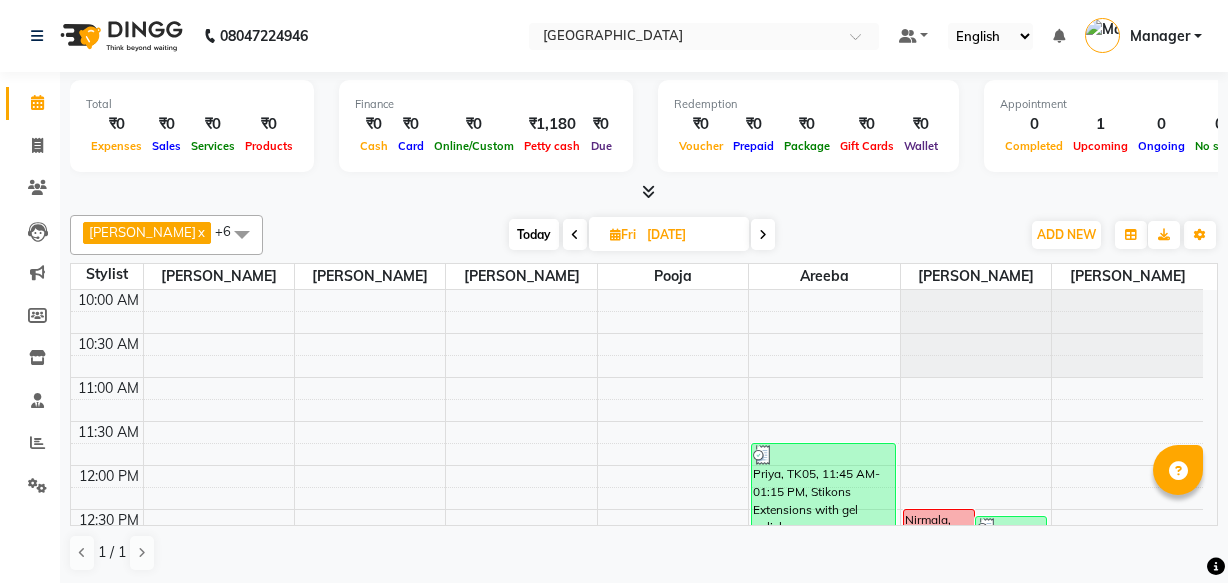 scroll, scrollTop: 0, scrollLeft: 0, axis: both 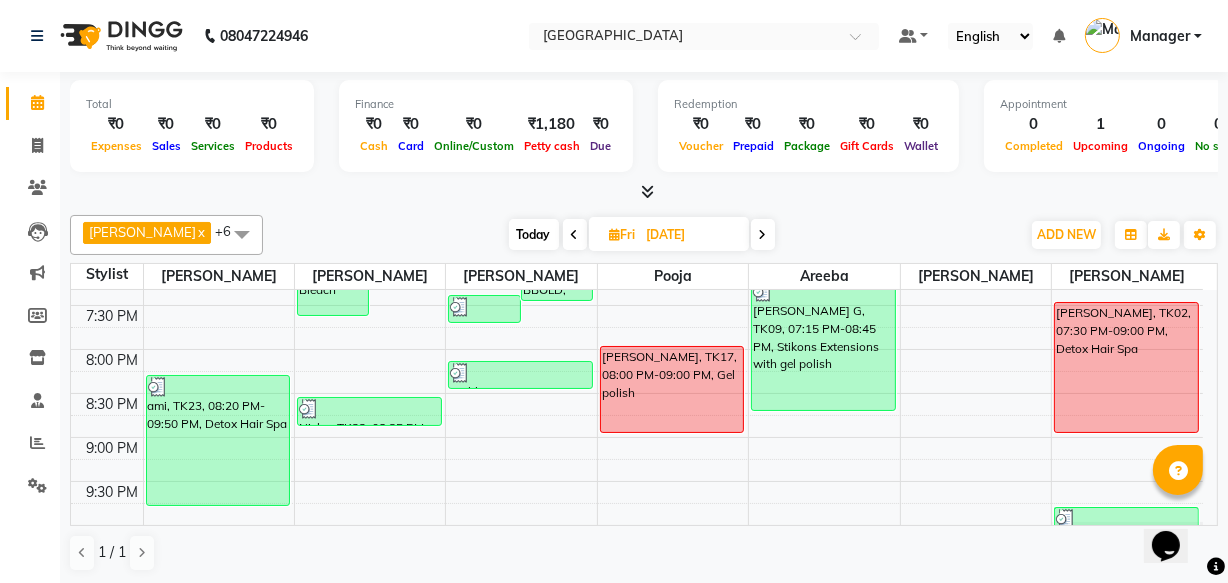 click on "Today" at bounding box center [534, 234] 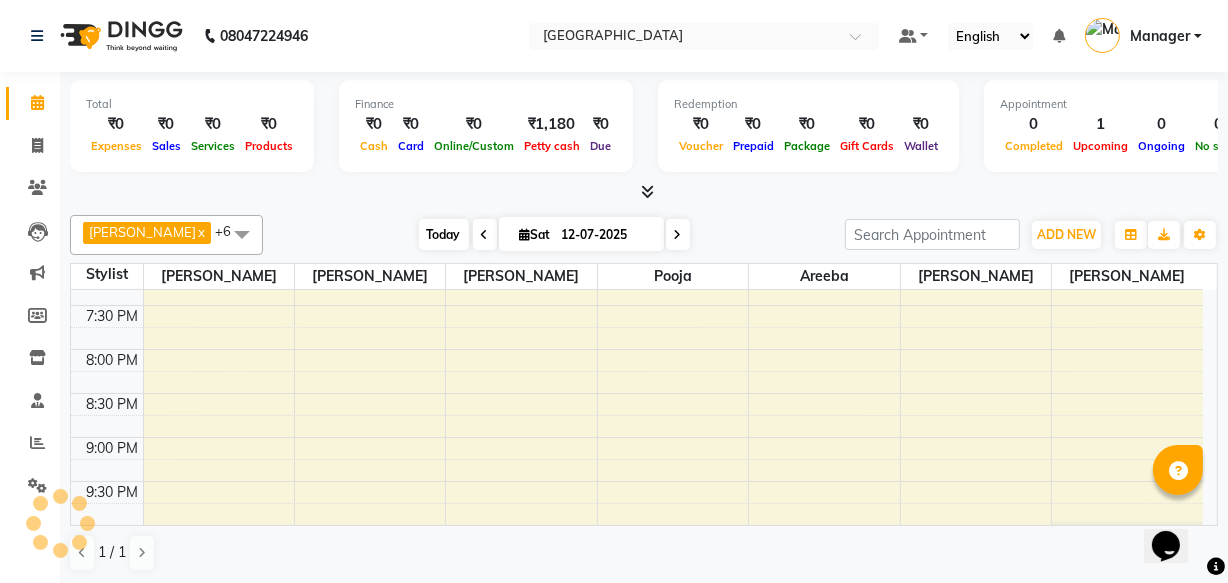 scroll, scrollTop: 176, scrollLeft: 0, axis: vertical 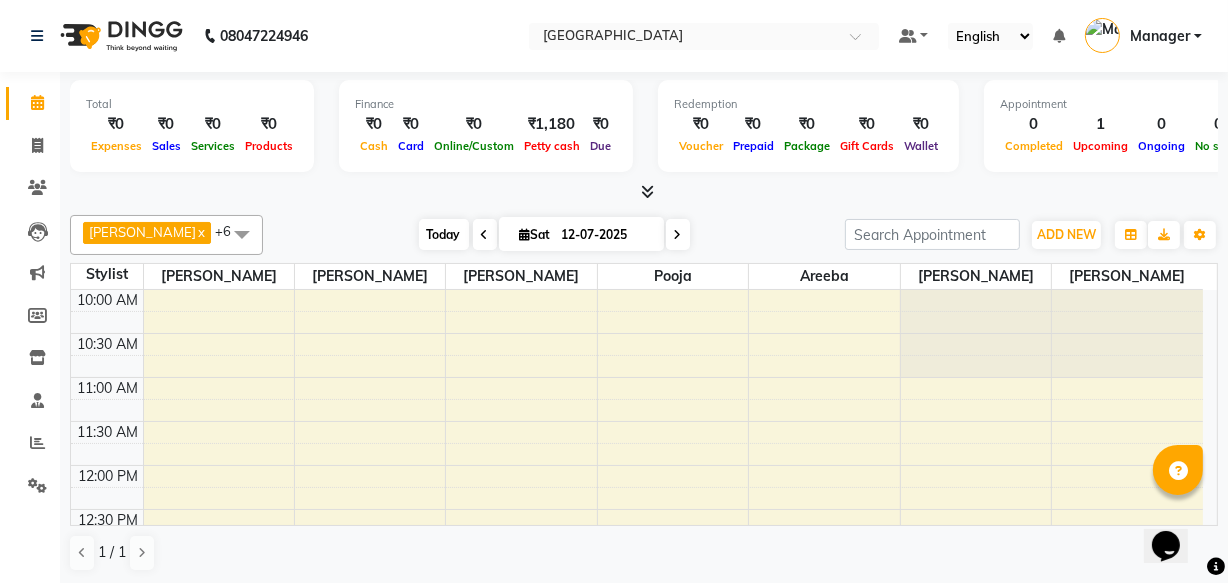 click on "Today" at bounding box center [444, 234] 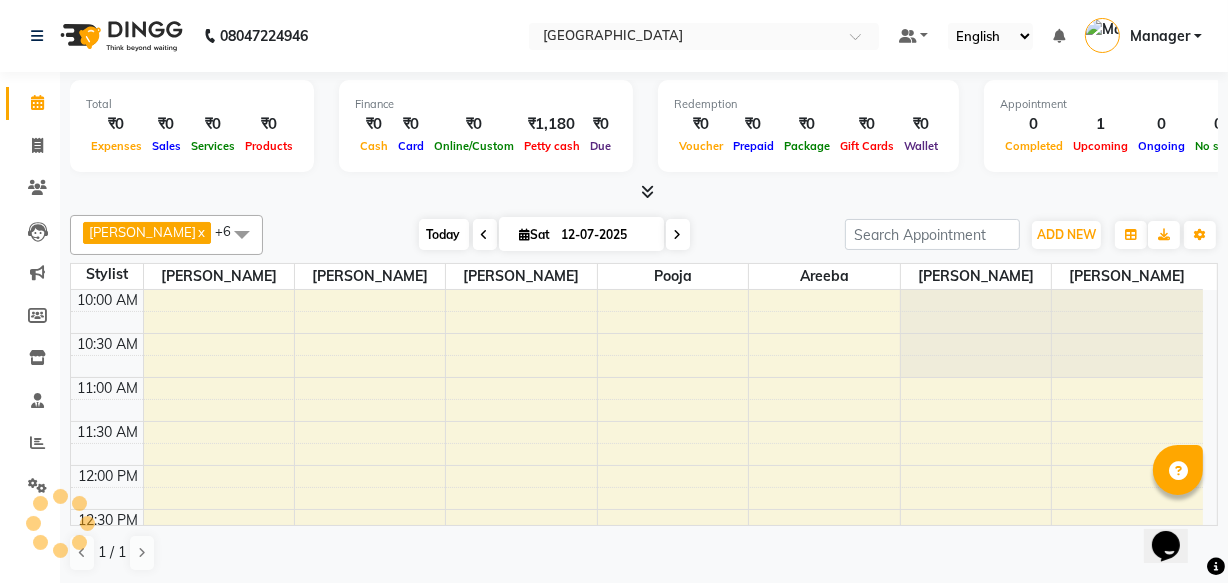 scroll, scrollTop: 176, scrollLeft: 0, axis: vertical 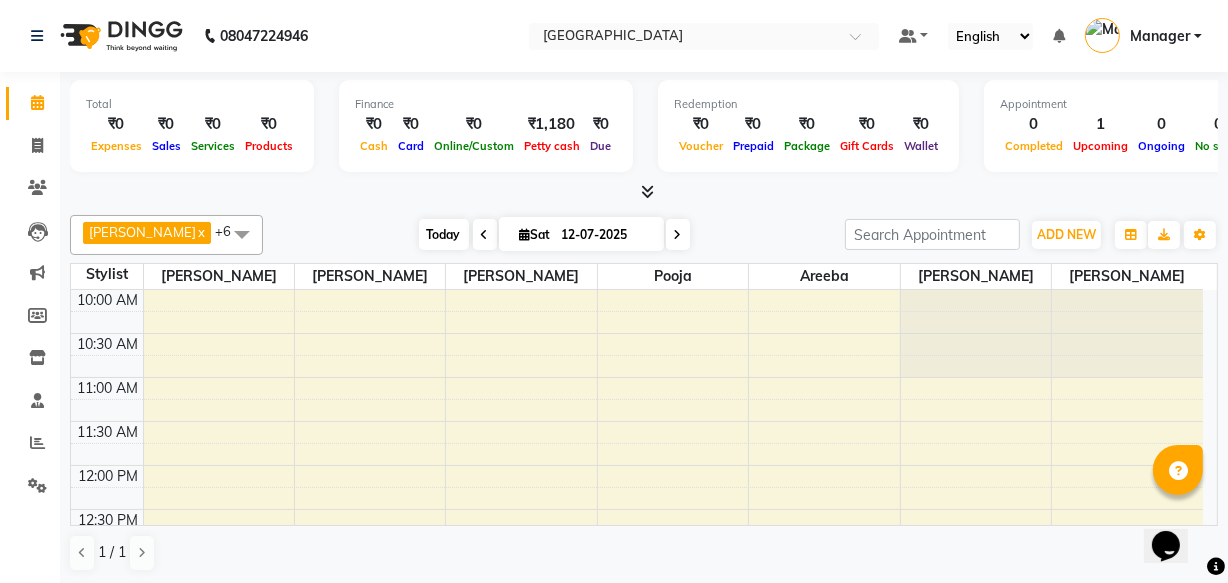 click on "Today" at bounding box center (444, 234) 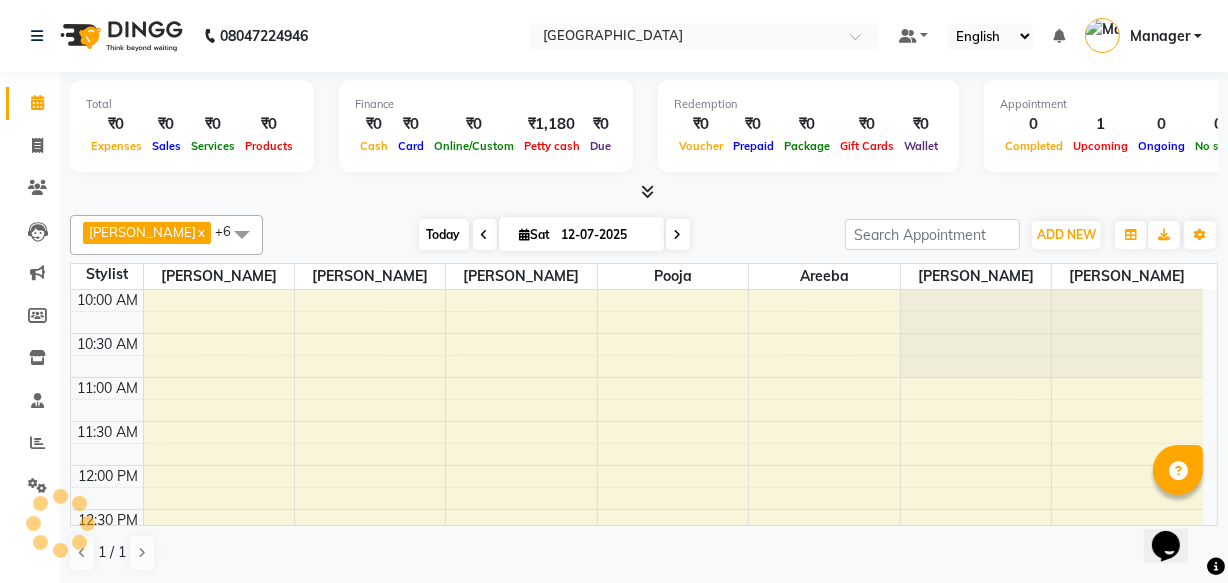 scroll, scrollTop: 176, scrollLeft: 0, axis: vertical 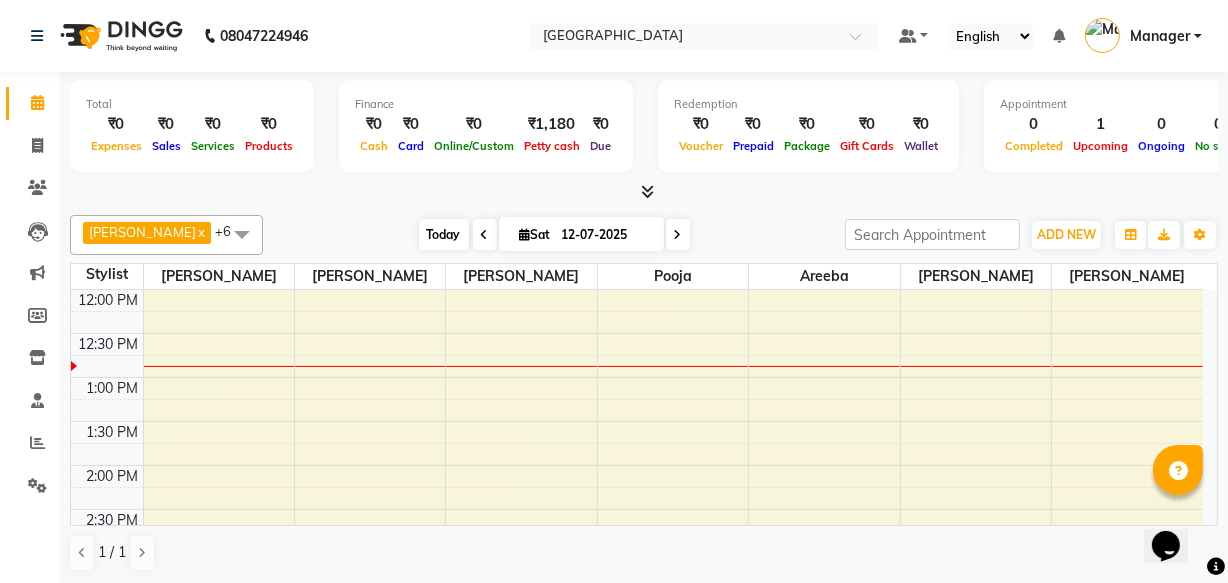 click on "Today" at bounding box center (444, 234) 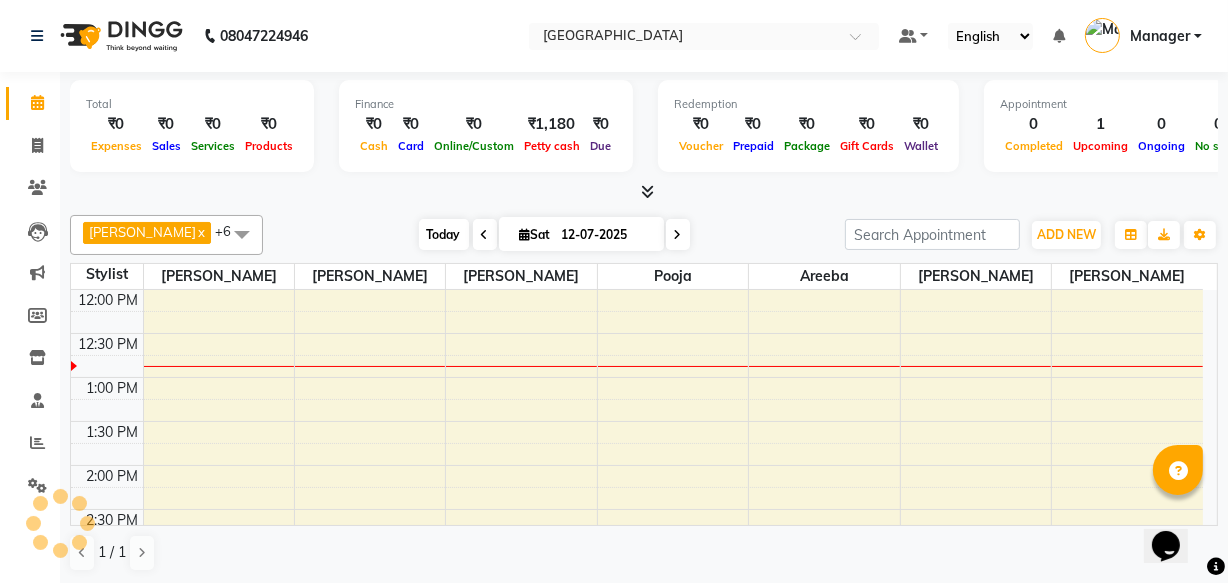 scroll, scrollTop: 176, scrollLeft: 0, axis: vertical 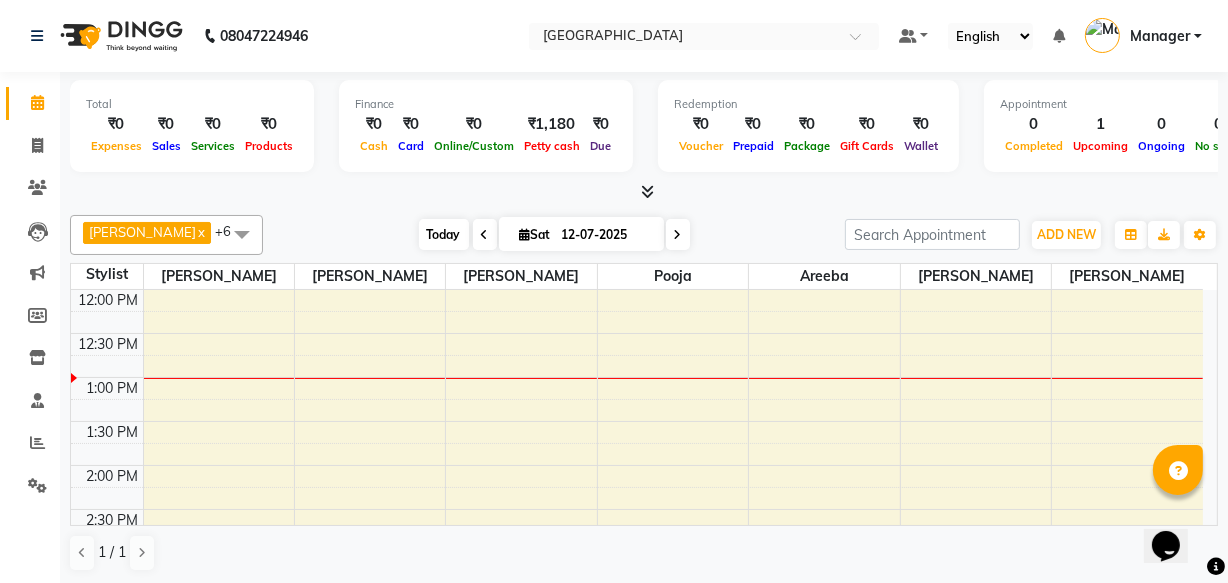 click on "Today" at bounding box center (444, 234) 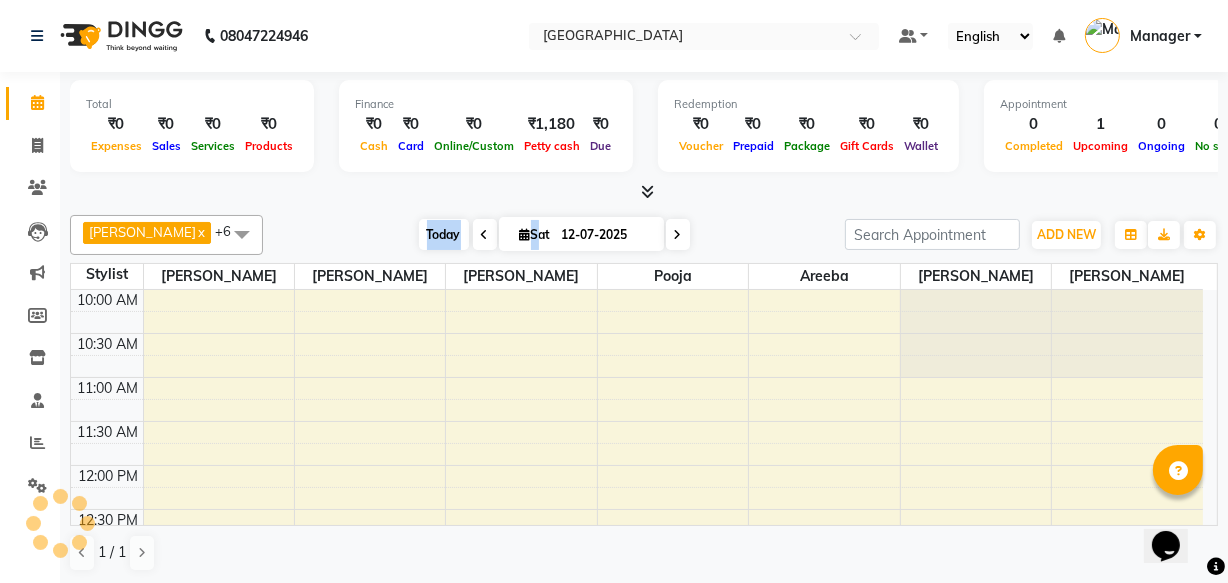 click on "Today" at bounding box center [444, 234] 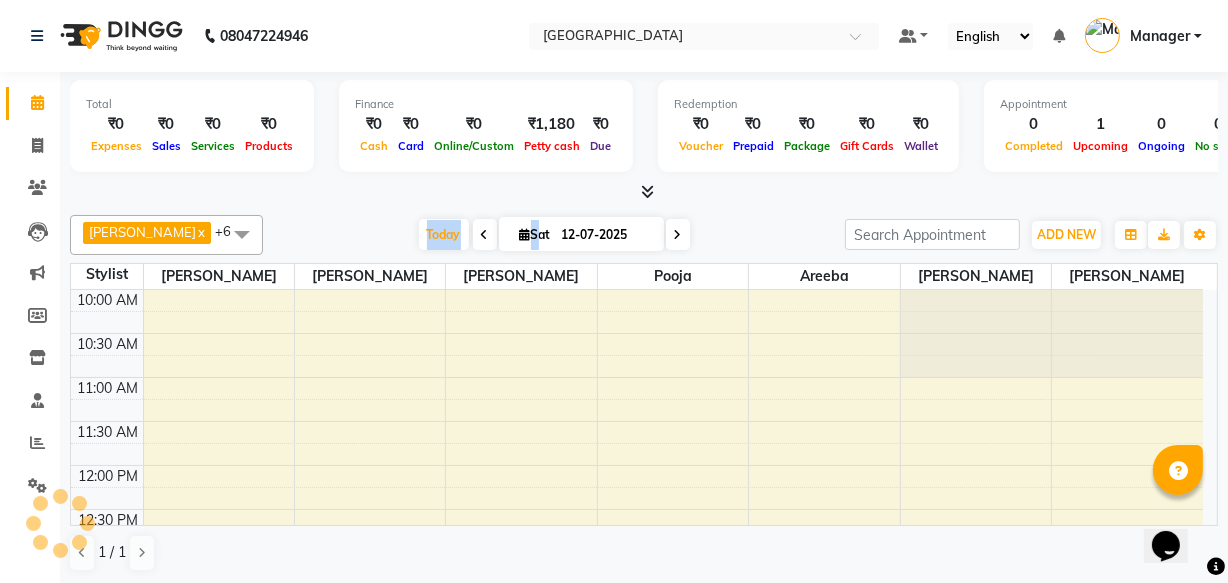 scroll, scrollTop: 263, scrollLeft: 0, axis: vertical 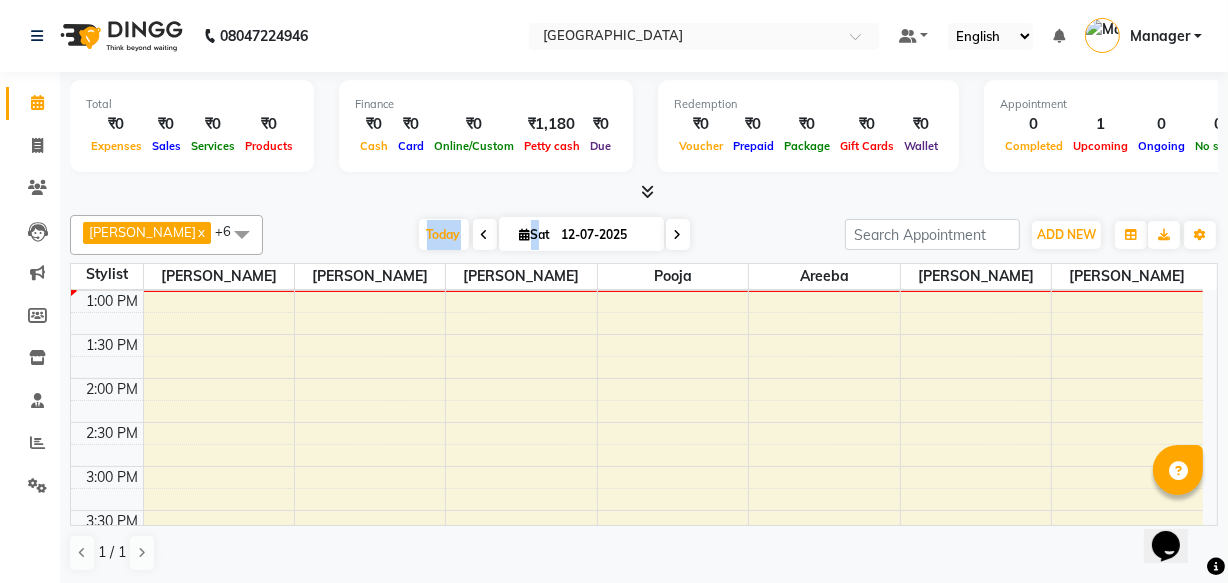 click on "Total  ₹0  Expenses ₹0  Sales ₹0  Services ₹0  Products Finance  ₹0  Cash ₹0  Card ₹0  Online/Custom ₹1,180 Petty cash ₹0 Due  Redemption  ₹0 Voucher ₹0 Prepaid ₹0 Package ₹0  Gift Cards ₹0  Wallet  Appointment  0 Completed 1 Upcoming 0 Ongoing 0 No show  Other sales  ₹0  Packages ₹0  Memberships ₹0  Vouchers ₹0  Prepaids ₹0  Gift Cards Aarish Qureshi  x Areeba  x Hetal   x Mahima Kelkar  x Nadeem   x Pooja   x Samiya   x +6 Select All Aarish Qureshi Areeba Hetal  karan Mahima Kelkar Nadeem  Pooja  Samiya  Sonam Soni Today  Sat 12-07-2025 Toggle Dropdown Add Appointment Add Invoice Add Expense Add Attendance Add Client Add Transaction Toggle Dropdown Add Appointment Add Invoice Add Expense Add Attendance Add Client ADD NEW Toggle Dropdown Add Appointment Add Invoice Add Expense Add Attendance Add Client Add Transaction Aarish Qureshi  x Areeba  x Hetal   x Mahima Kelkar  x Nadeem   x Pooja   x Samiya   x +6 Select All Aarish Qureshi Areeba Hetal  karan List" 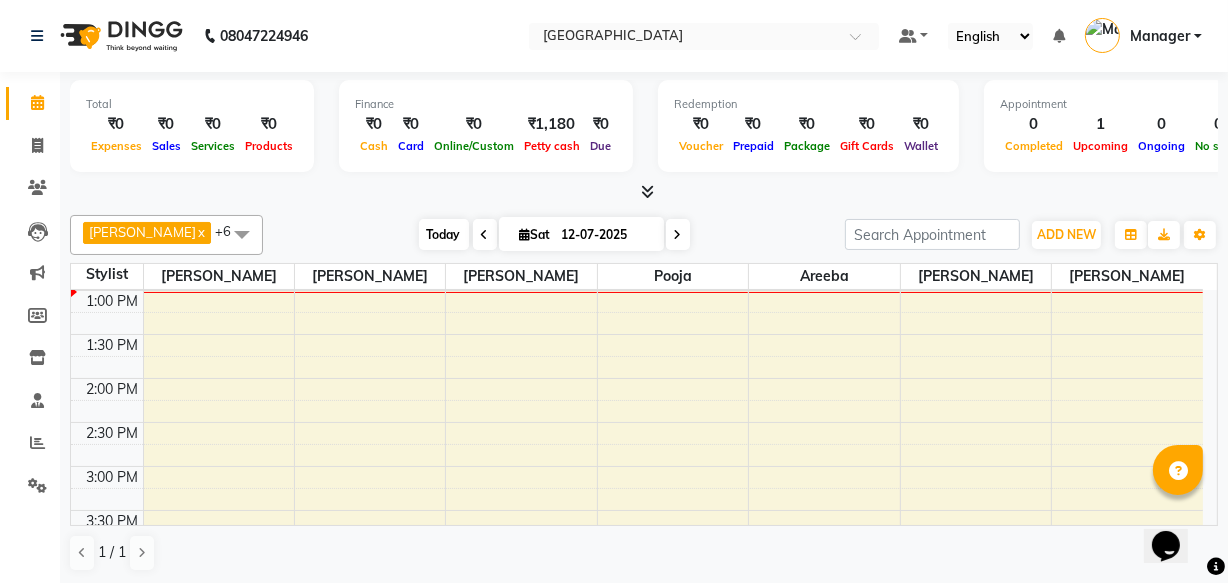 click on "Today" at bounding box center (444, 234) 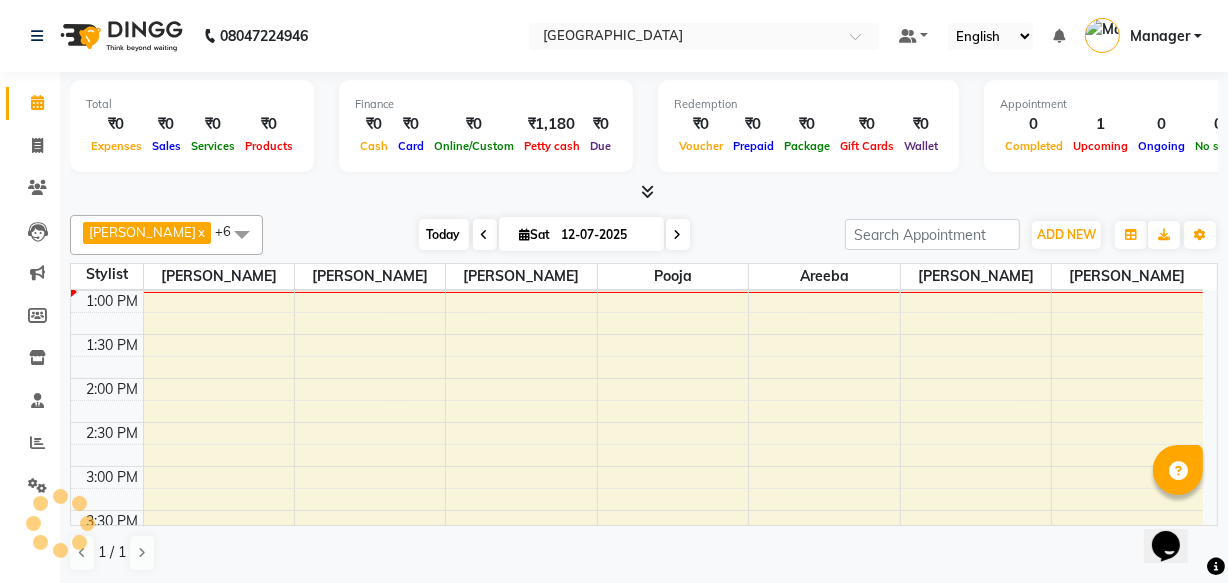 scroll, scrollTop: 263, scrollLeft: 0, axis: vertical 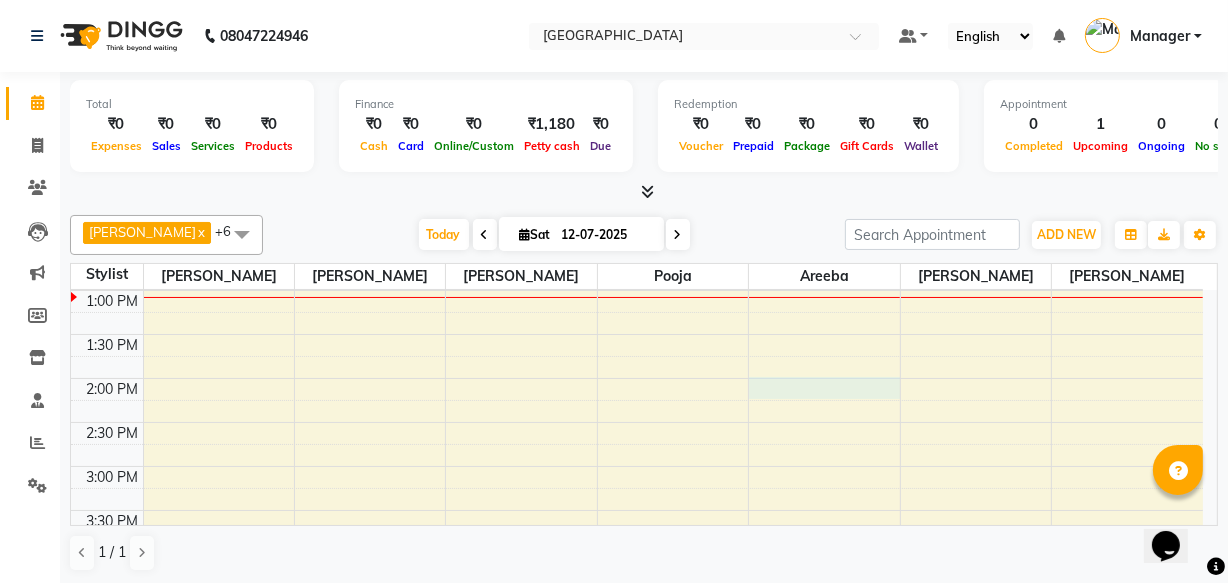 click on "10:00 AM 10:30 AM 11:00 AM 11:30 AM 12:00 PM 12:30 PM 1:00 PM 1:30 PM 2:00 PM 2:30 PM 3:00 PM 3:30 PM 4:00 PM 4:30 PM 5:00 PM 5:30 PM 6:00 PM 6:30 PM 7:00 PM 7:30 PM 8:00 PM 8:30 PM 9:00 PM 9:30 PM 10:00 PM 10:30 PM" at bounding box center (637, 598) 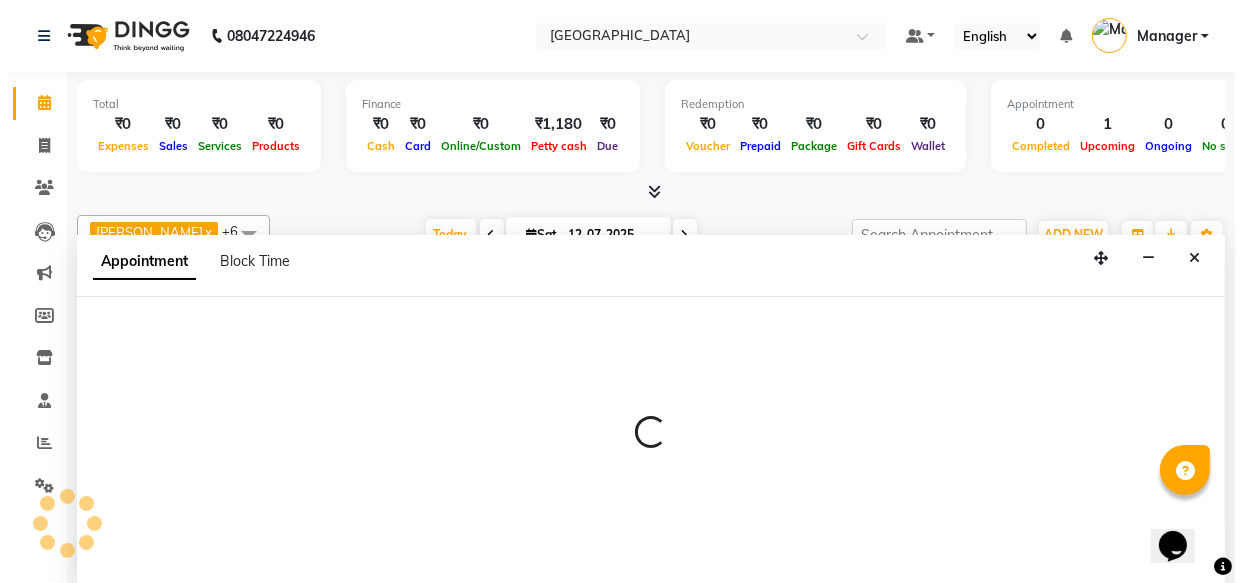 scroll, scrollTop: 0, scrollLeft: 0, axis: both 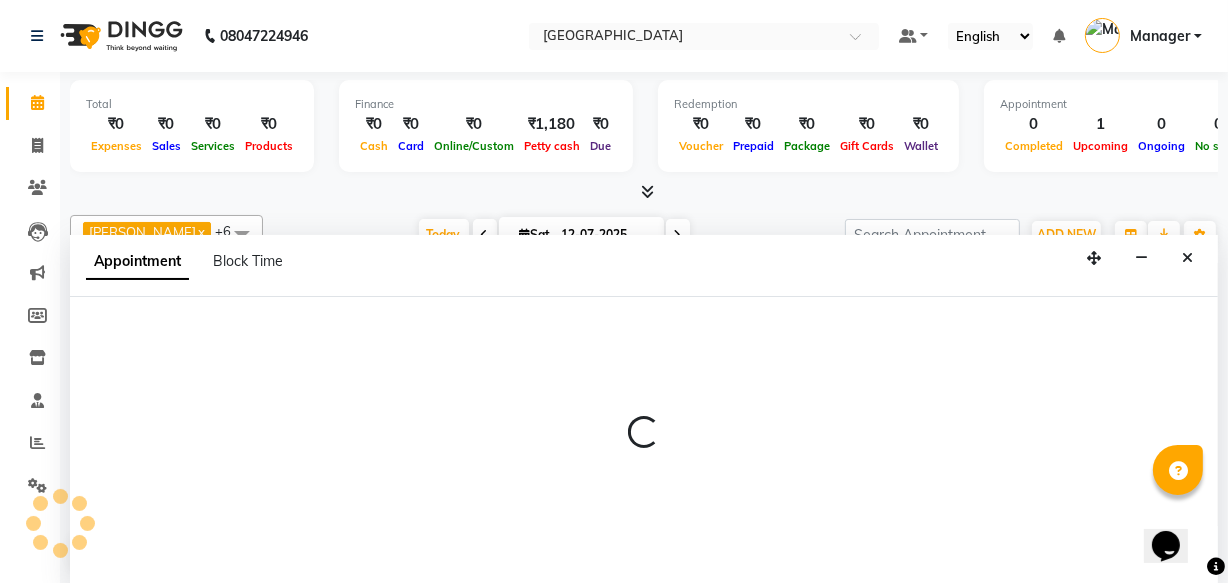 select on "63650" 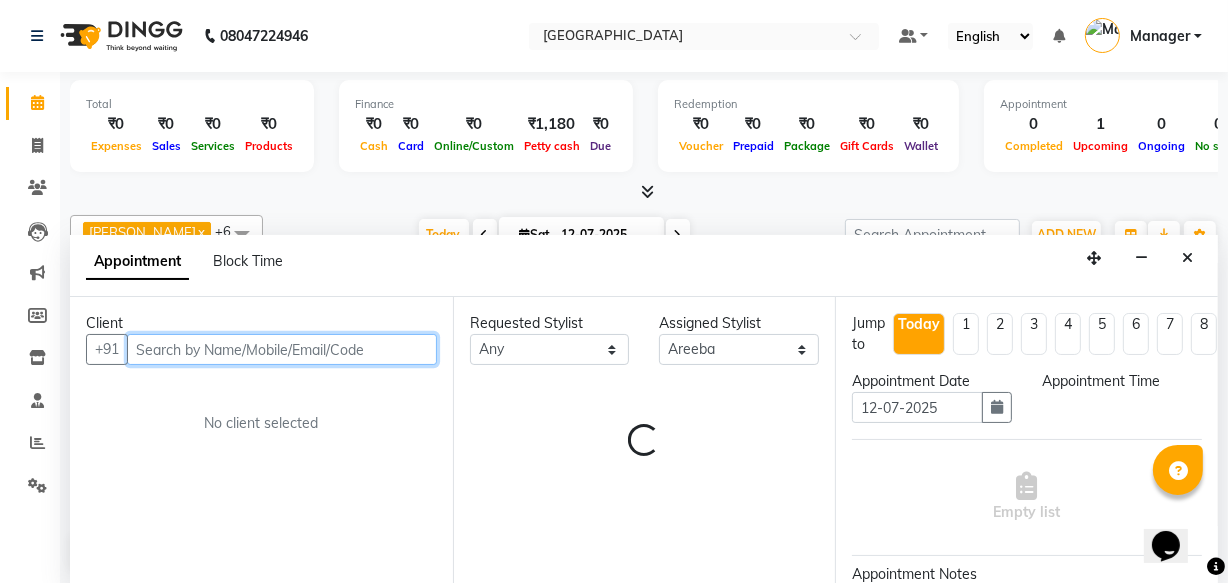 select on "840" 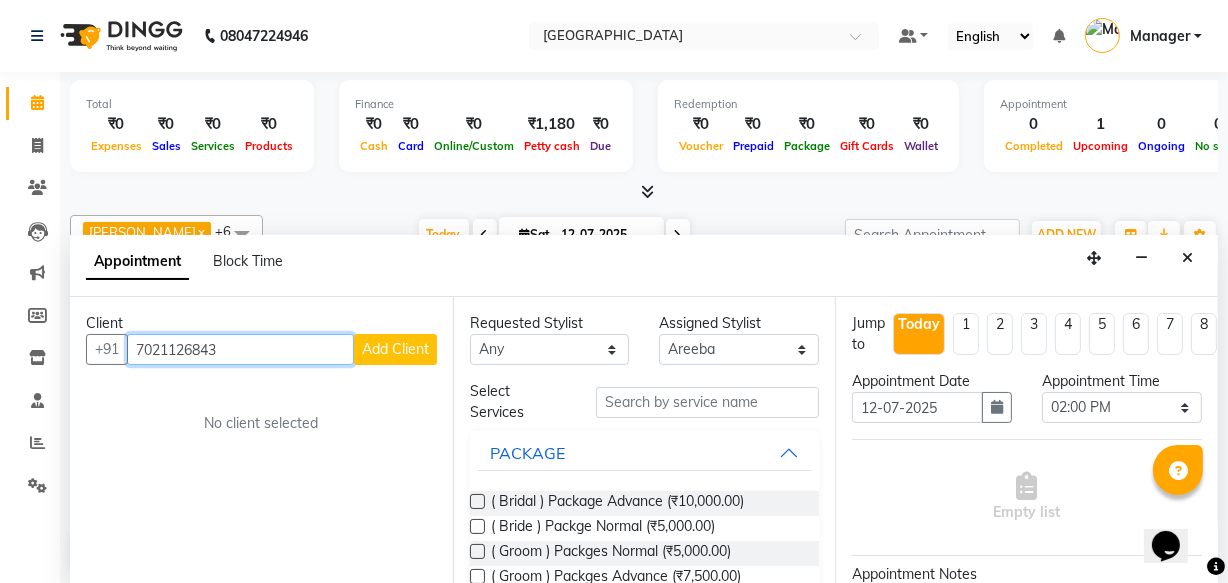 type on "7021126843" 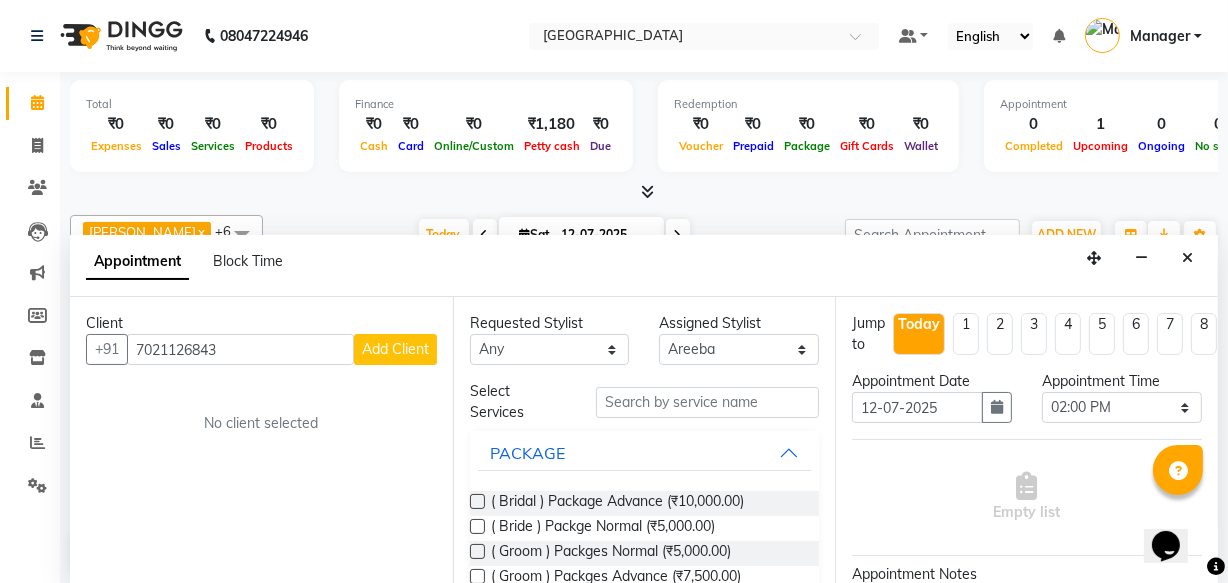 click on "Add Client" at bounding box center (395, 349) 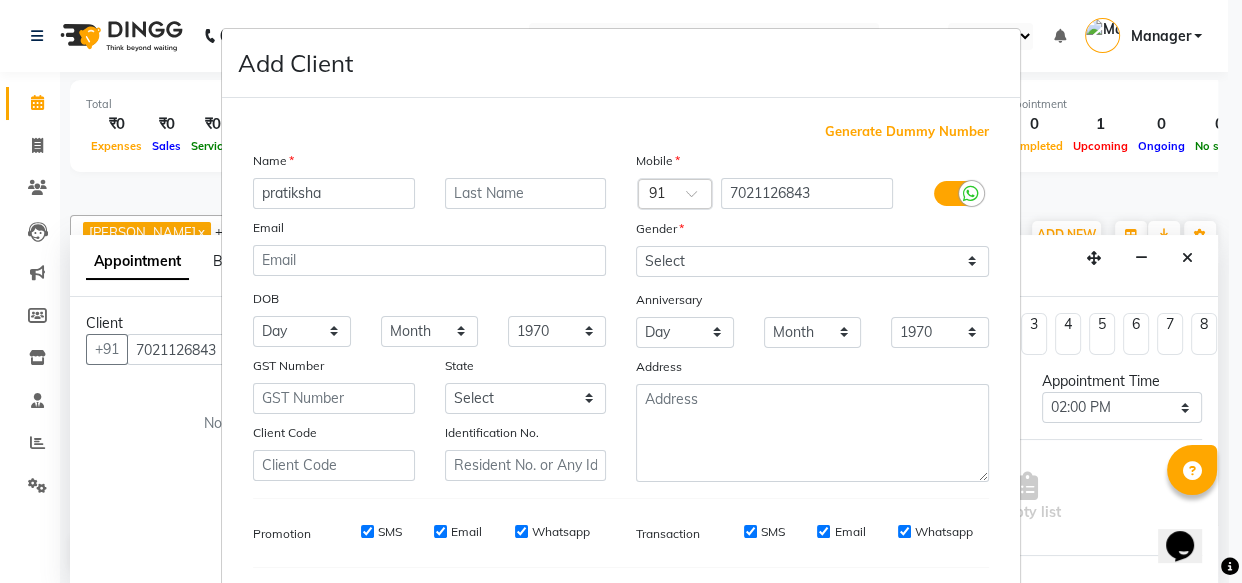 type on "pratiksha" 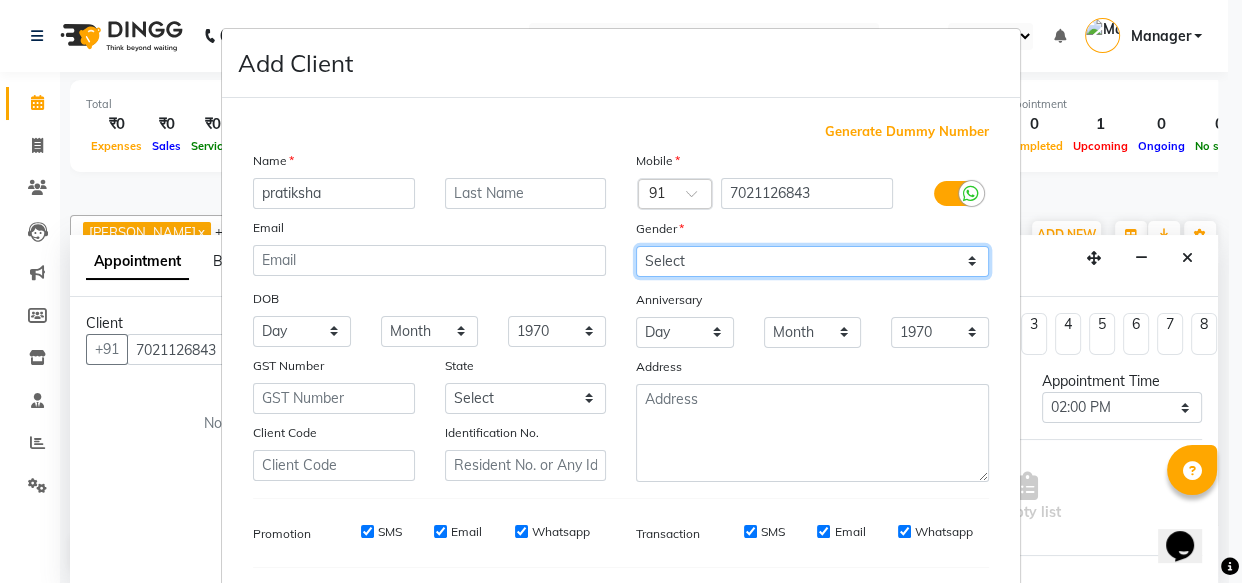 click on "Select Male Female Other Prefer Not To Say" at bounding box center (812, 261) 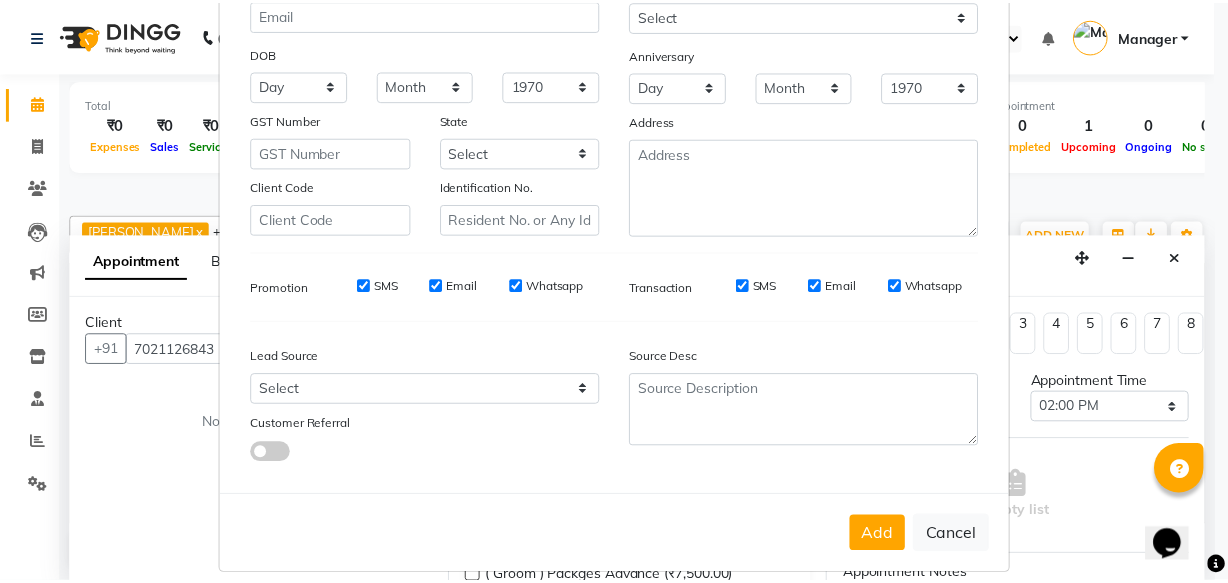 scroll, scrollTop: 270, scrollLeft: 0, axis: vertical 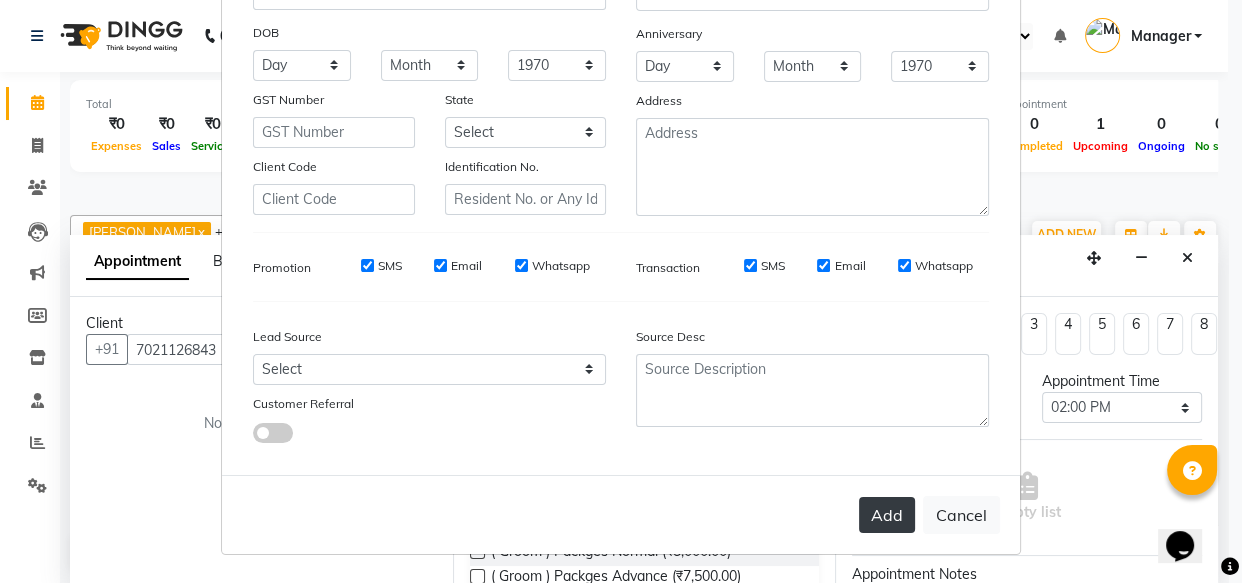 click on "Add" at bounding box center (887, 515) 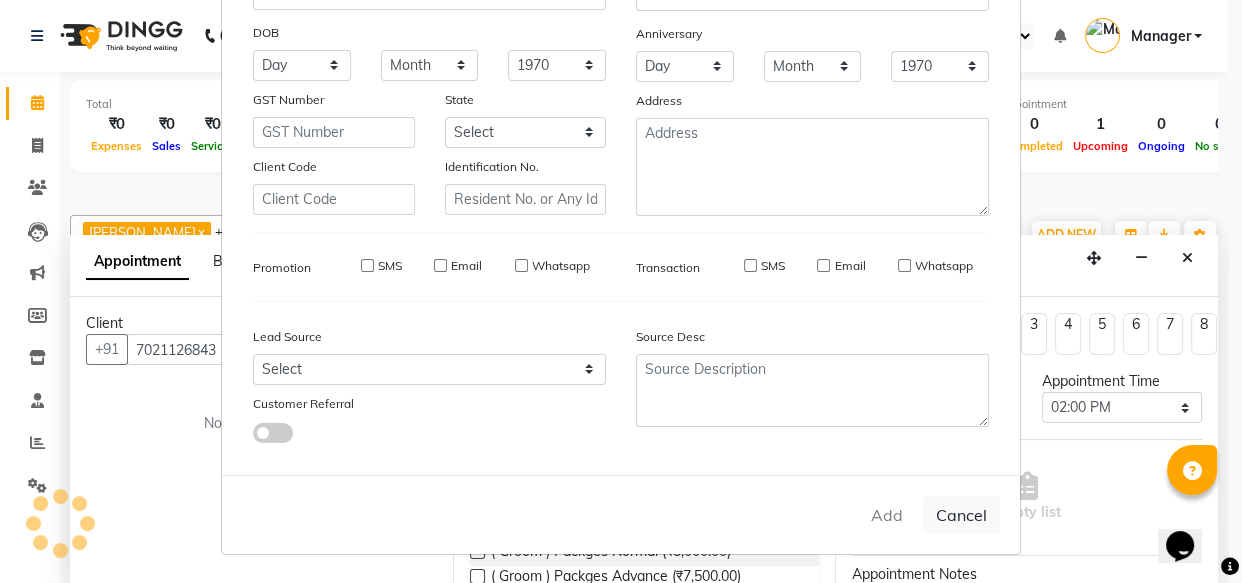 type 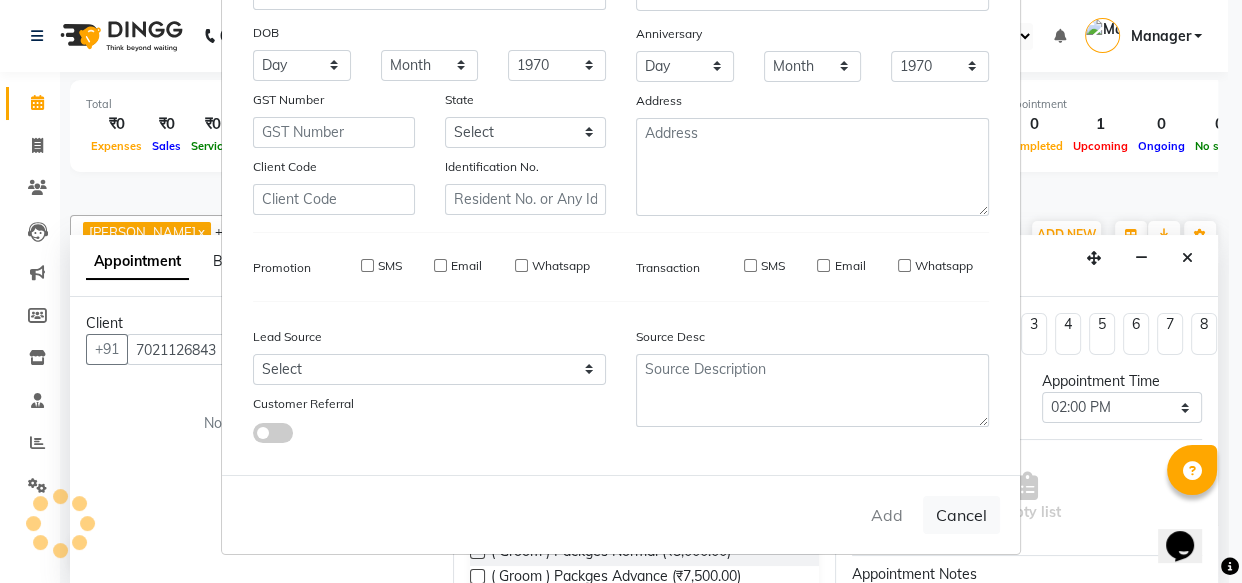 select 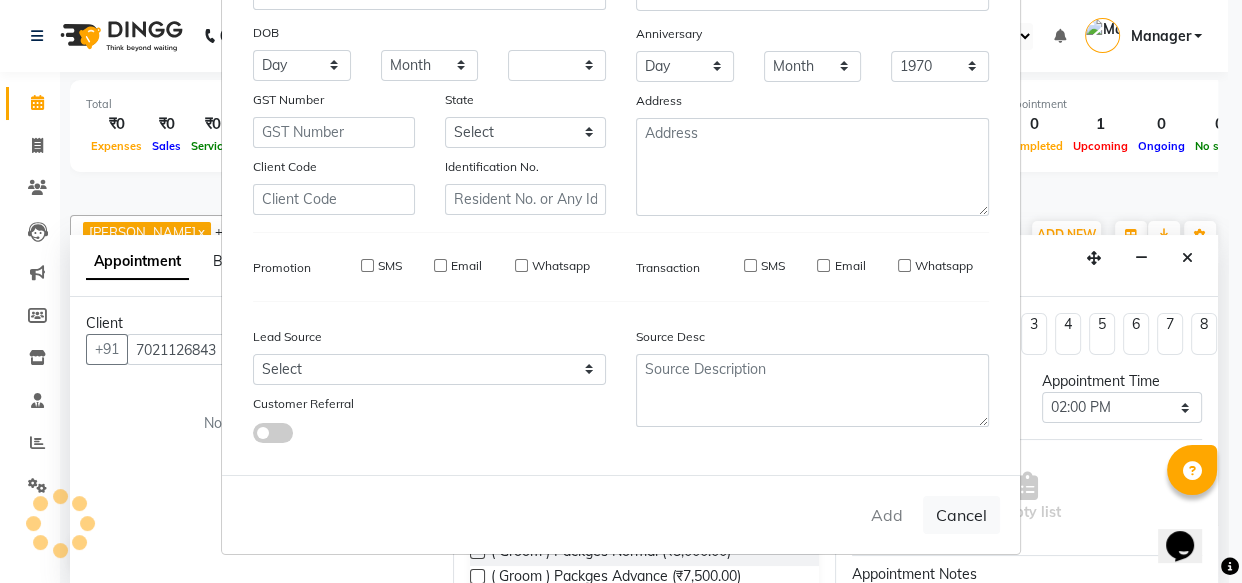 select 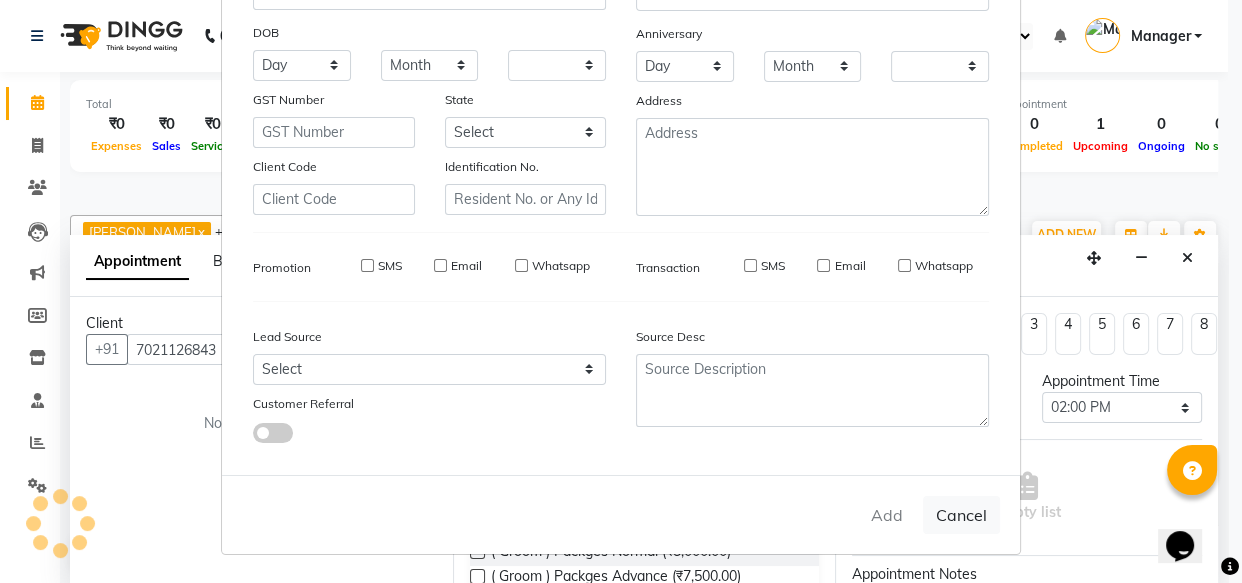 checkbox on "false" 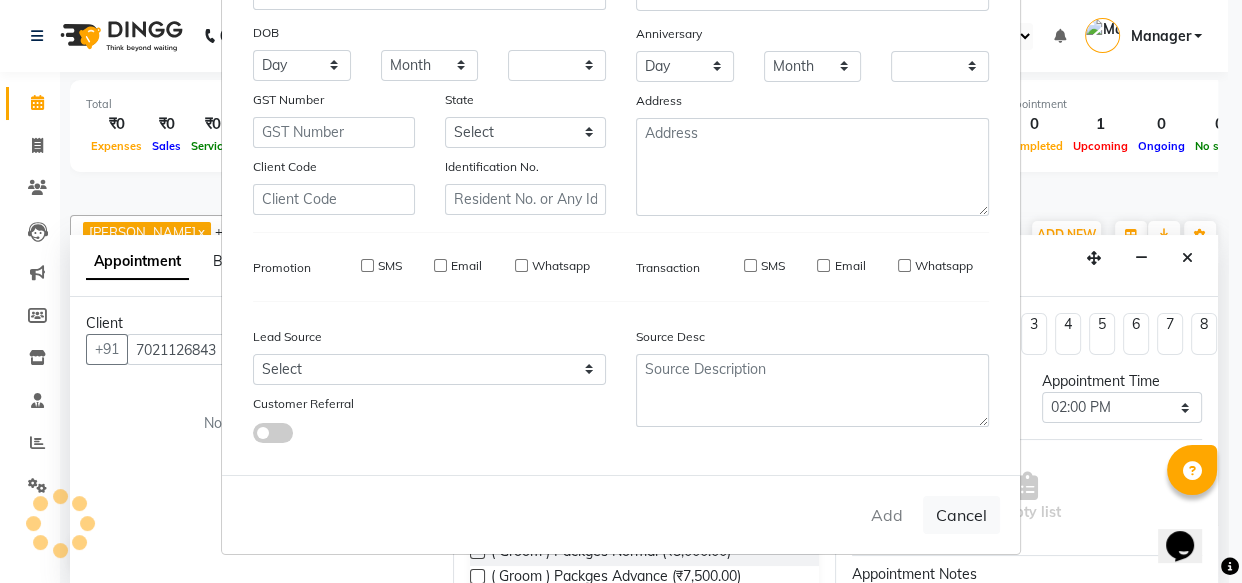 checkbox on "false" 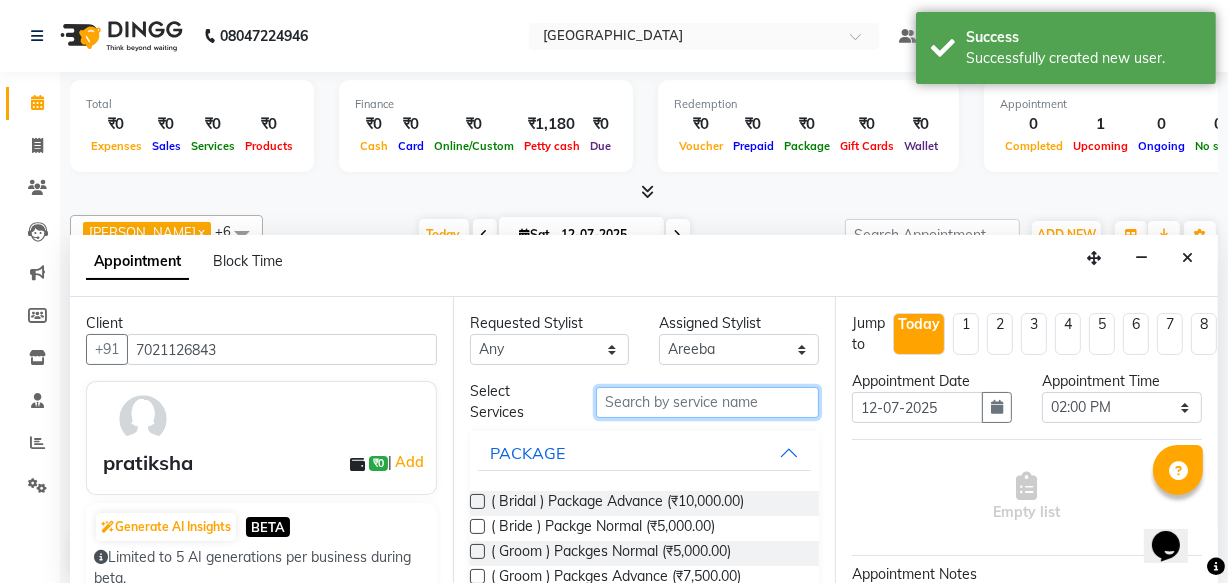click at bounding box center (707, 402) 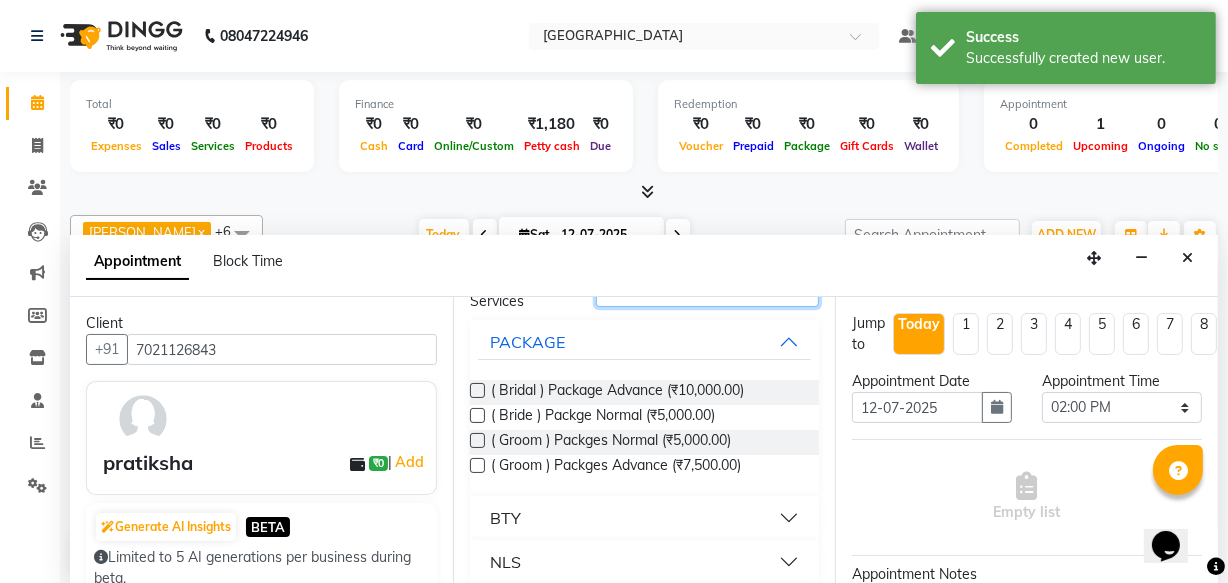 scroll, scrollTop: 145, scrollLeft: 0, axis: vertical 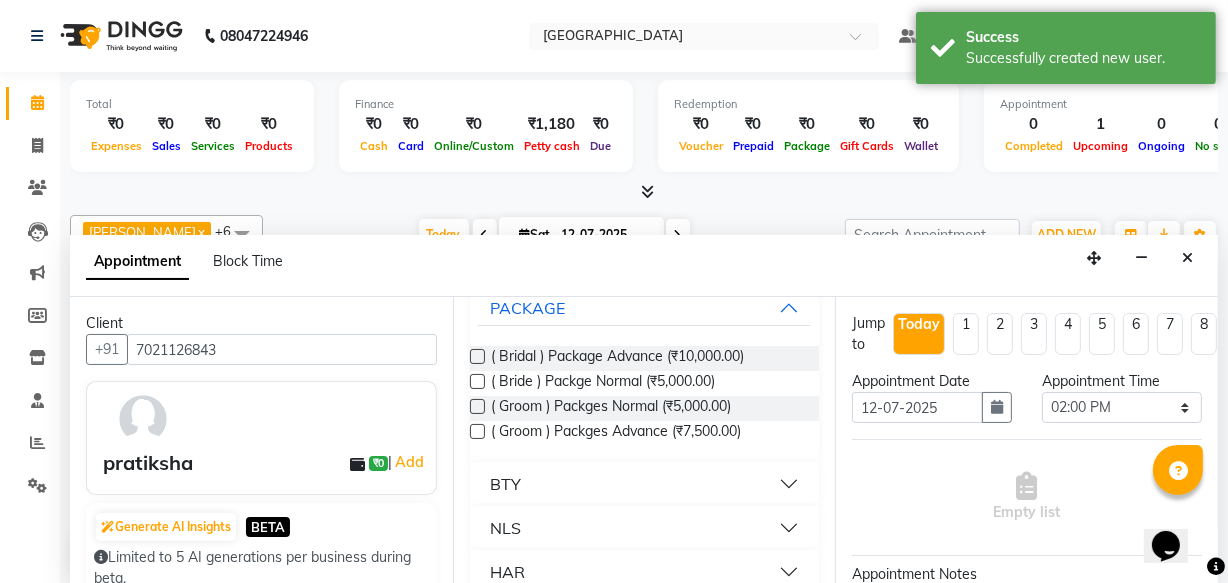 type on "ac" 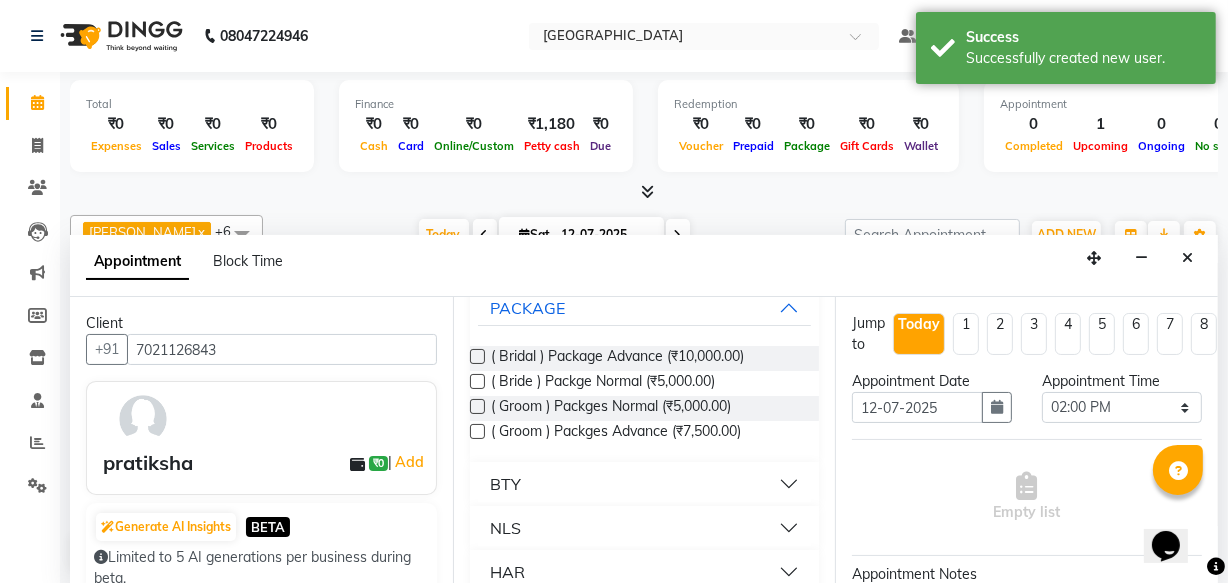 click on "NLS" at bounding box center [645, 528] 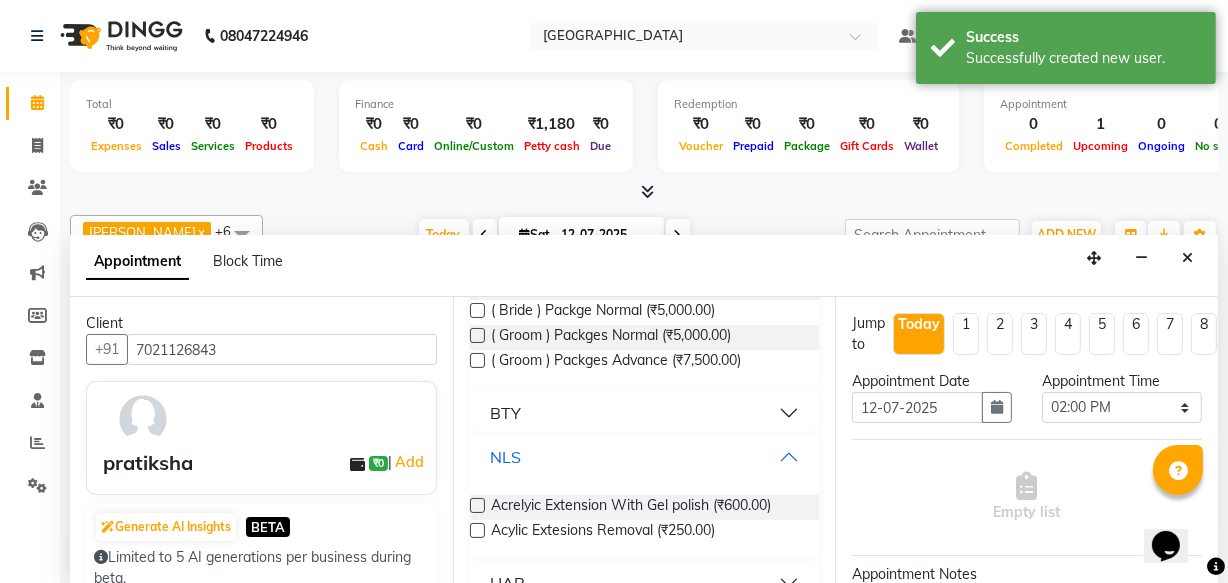 scroll, scrollTop: 218, scrollLeft: 0, axis: vertical 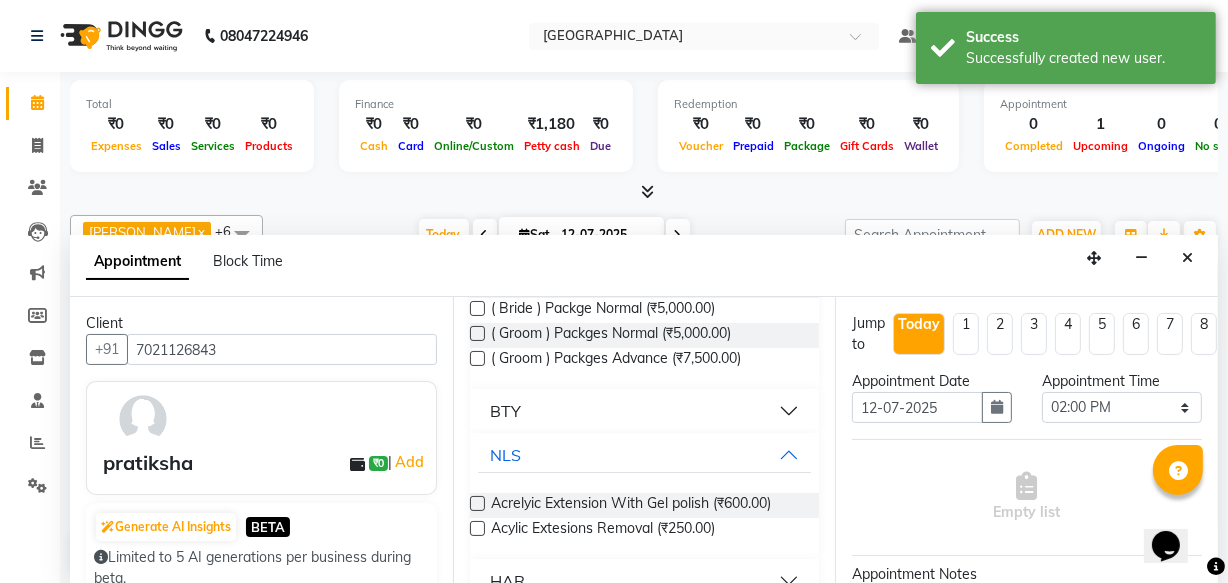 click at bounding box center [477, 503] 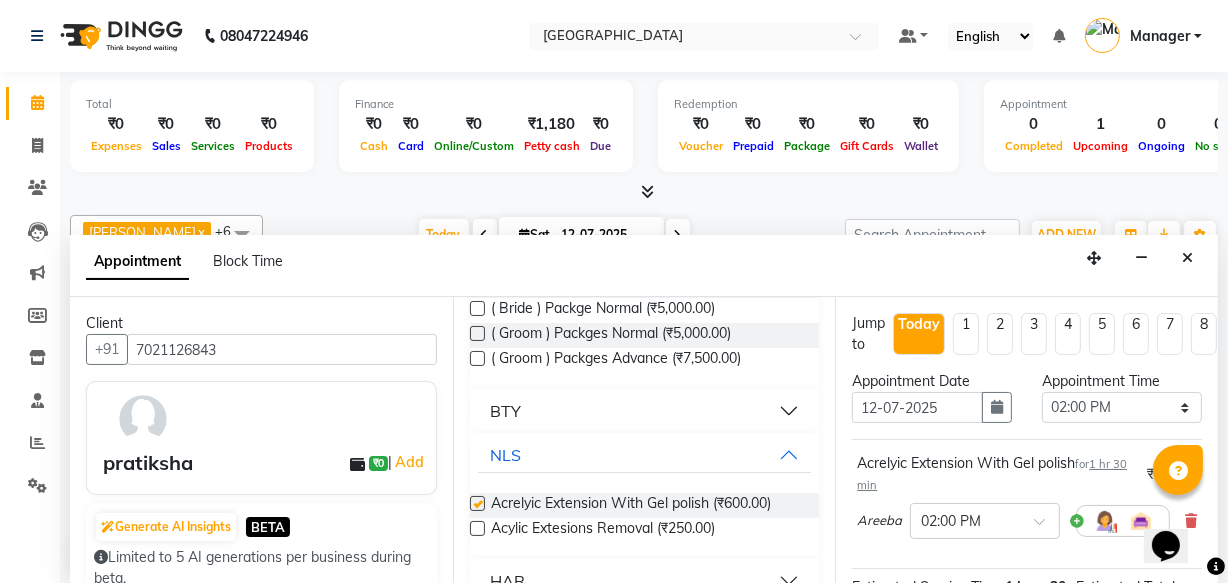 click at bounding box center (477, 503) 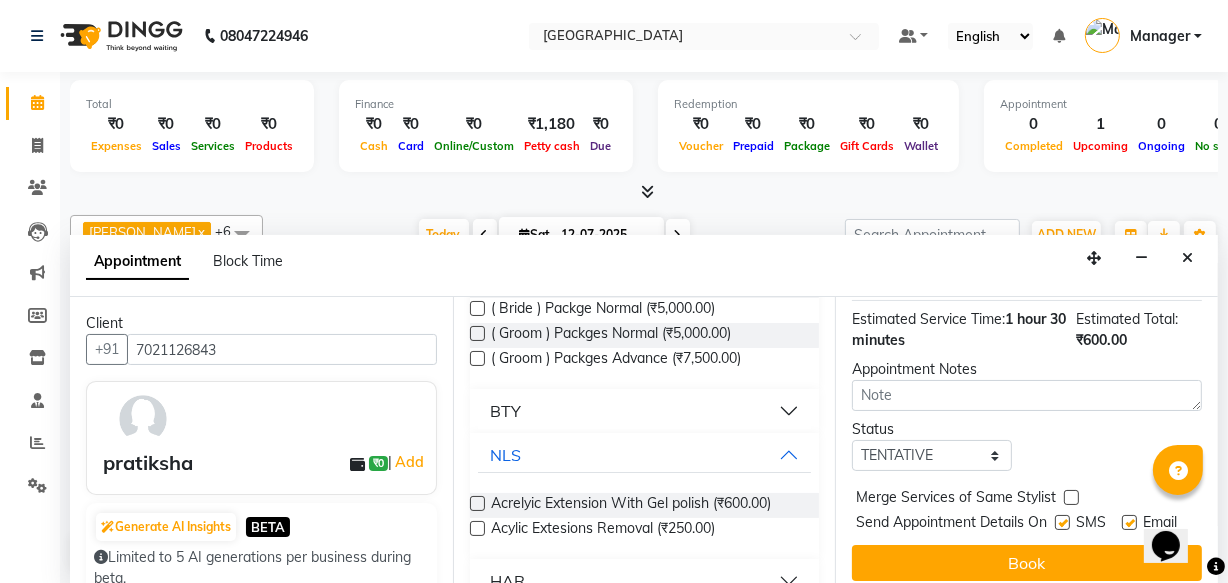 scroll, scrollTop: 310, scrollLeft: 0, axis: vertical 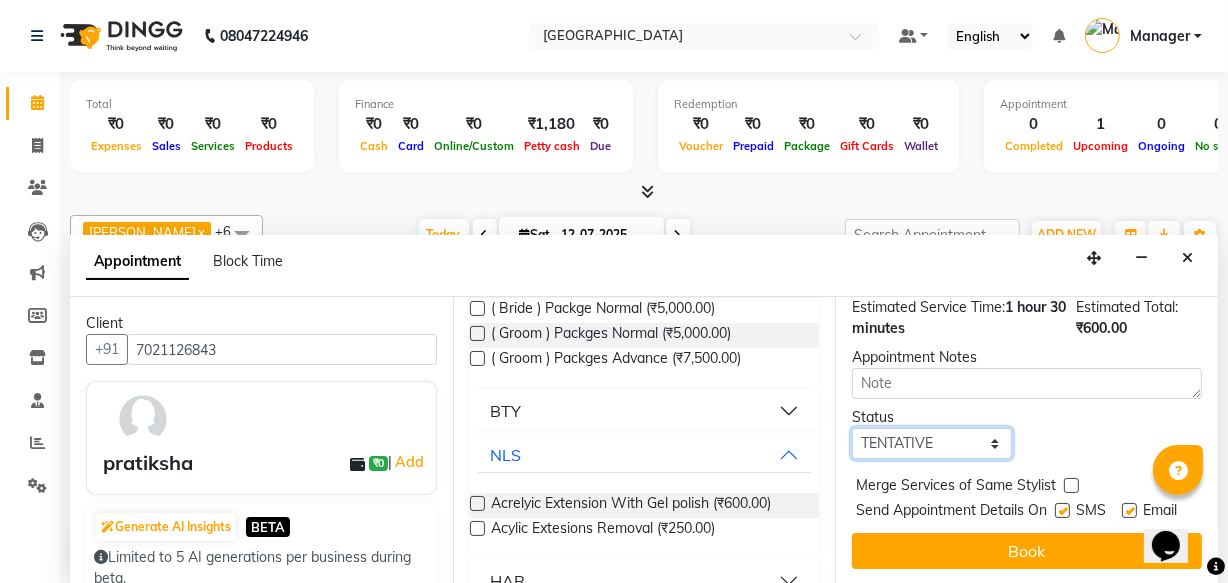 click on "Select TENTATIVE CONFIRM CHECK-IN UPCOMING" at bounding box center [932, 443] 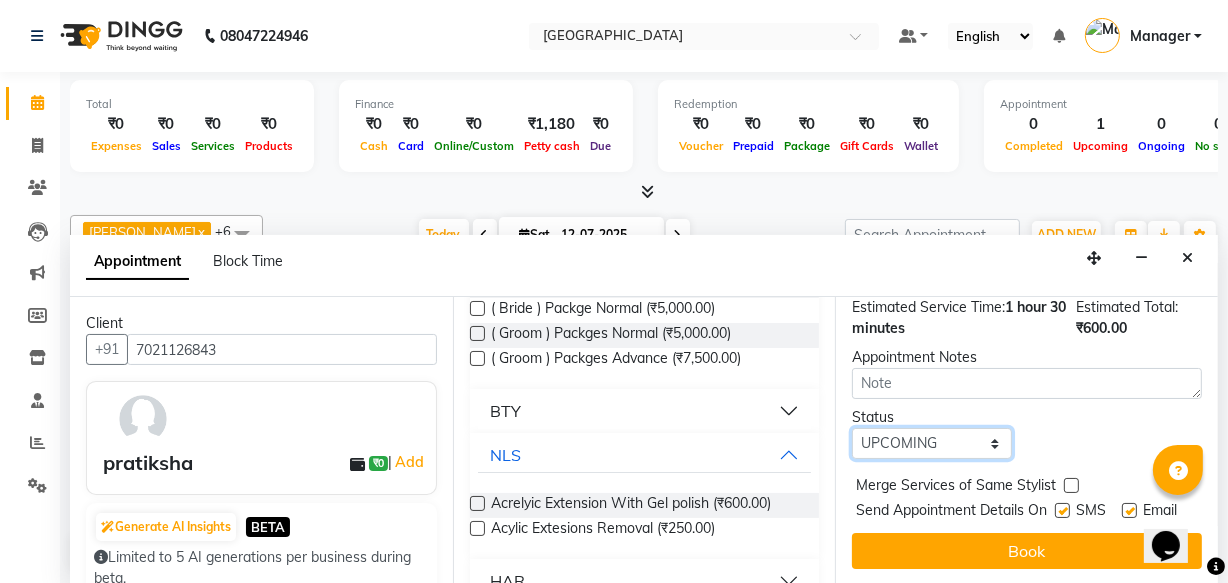 click on "Select TENTATIVE CONFIRM CHECK-IN UPCOMING" at bounding box center (932, 443) 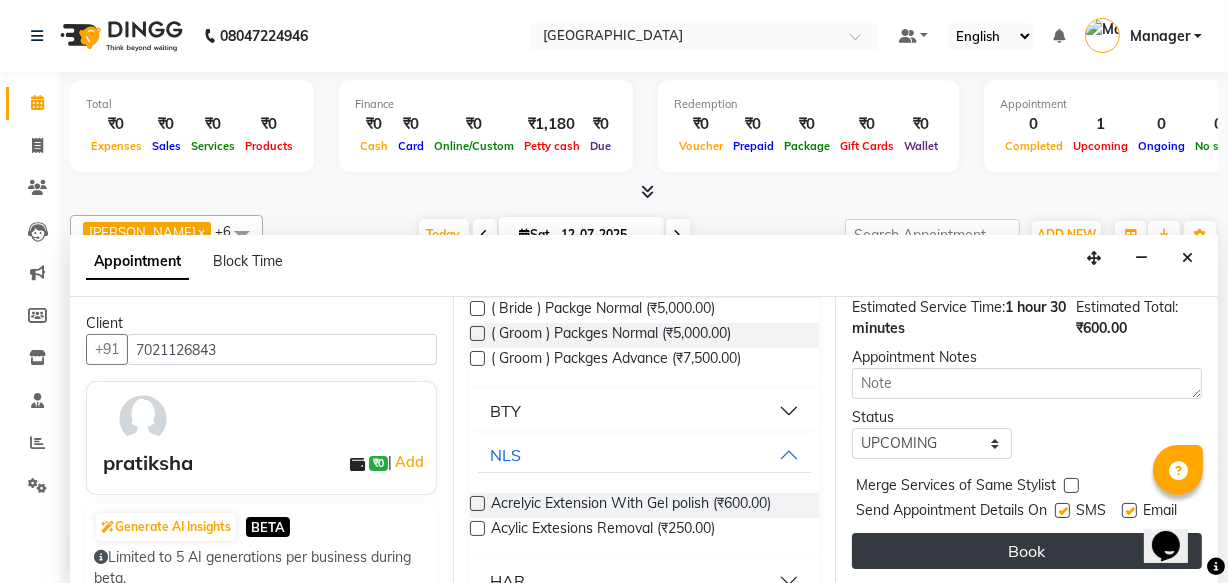 click on "Book" at bounding box center [1027, 551] 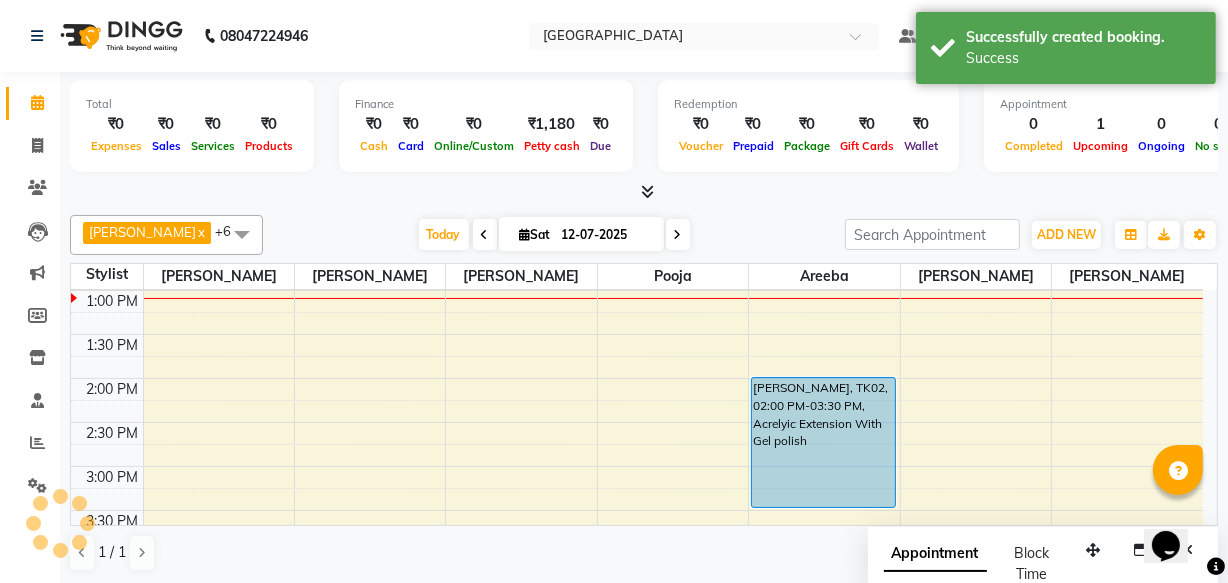 scroll, scrollTop: 0, scrollLeft: 0, axis: both 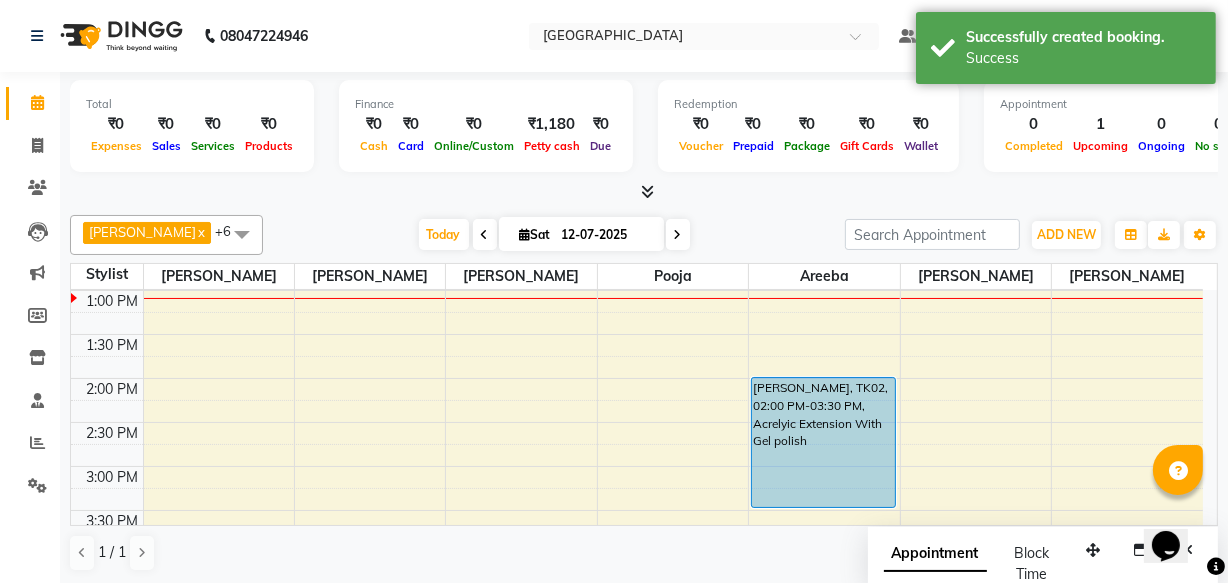 click on "Opens Chat This icon Opens the chat window." at bounding box center [1175, 510] 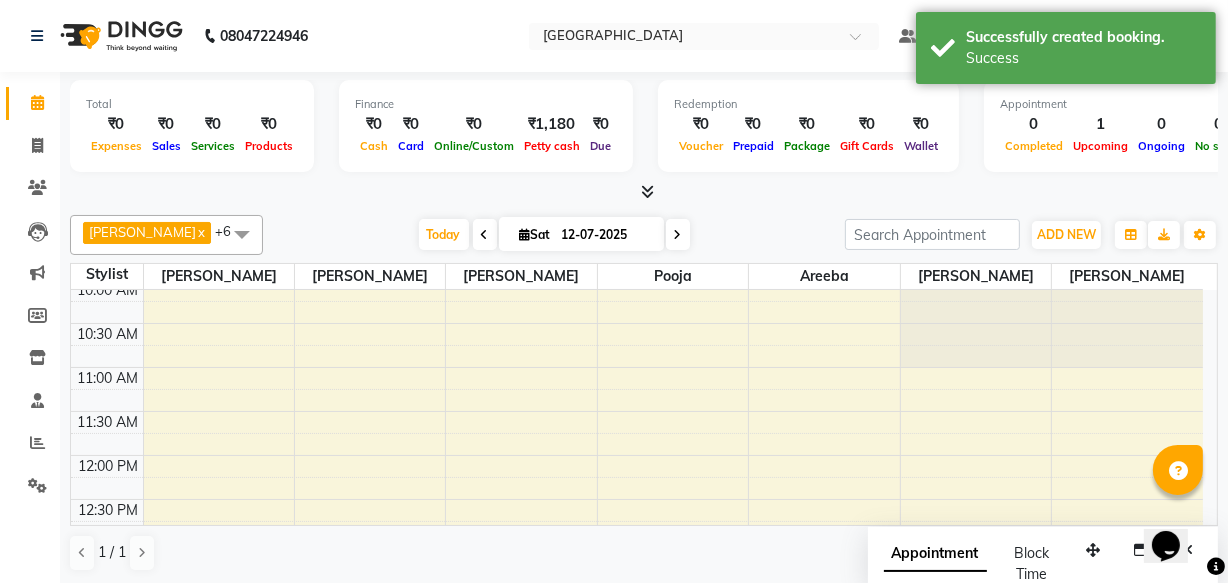 scroll, scrollTop: 9, scrollLeft: 0, axis: vertical 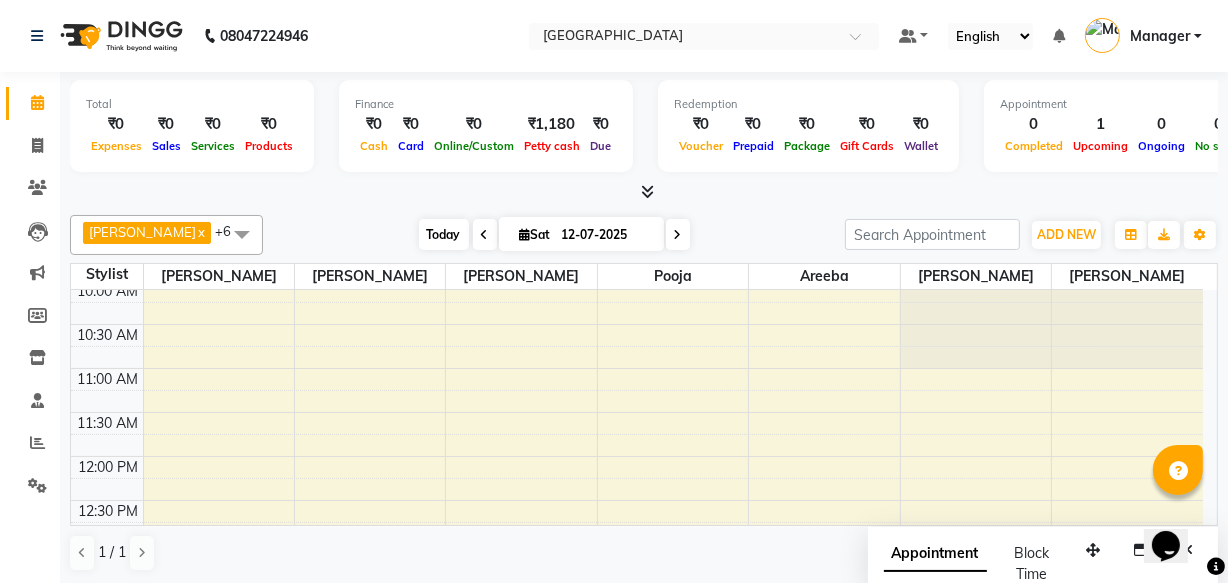 drag, startPoint x: 443, startPoint y: 249, endPoint x: 440, endPoint y: 229, distance: 20.22375 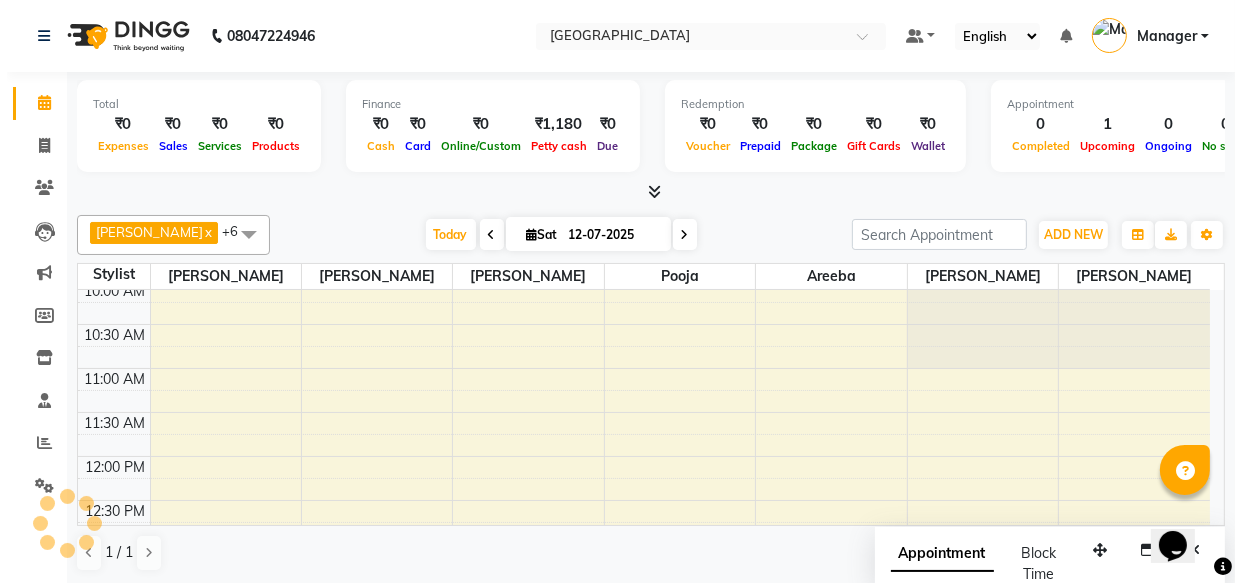 scroll, scrollTop: 263, scrollLeft: 0, axis: vertical 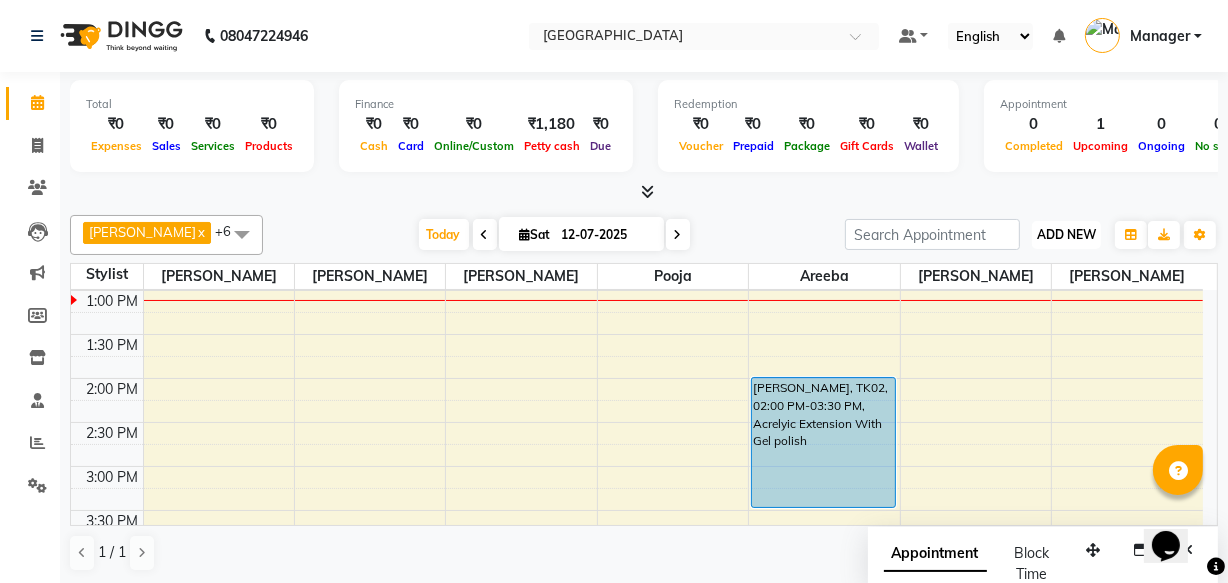click on "ADD NEW" at bounding box center [1066, 234] 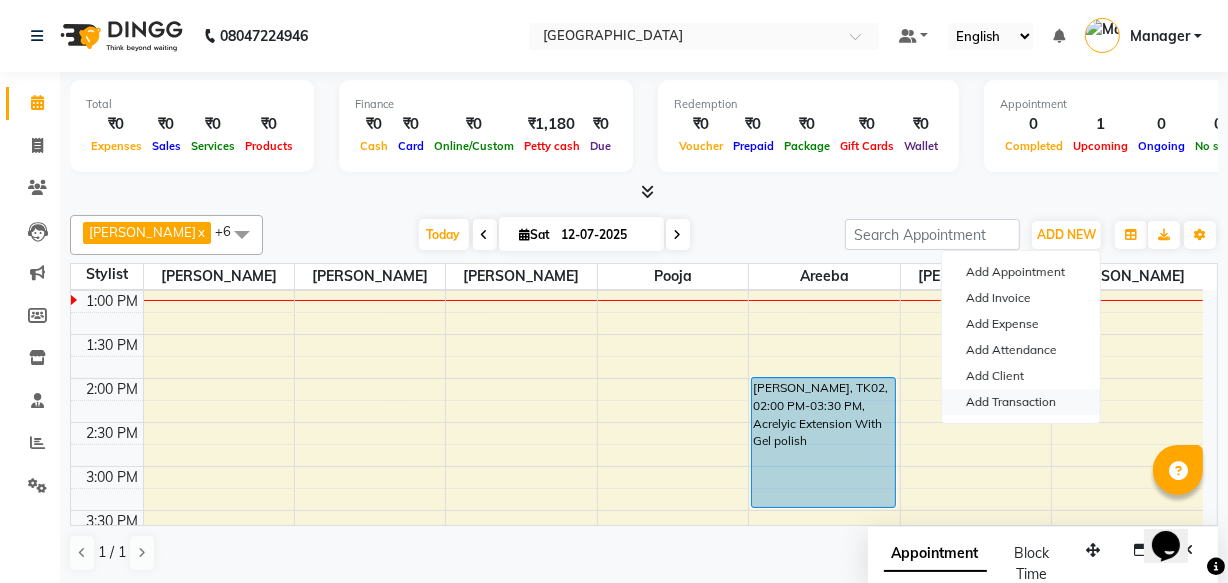 click on "Add Transaction" at bounding box center (1021, 402) 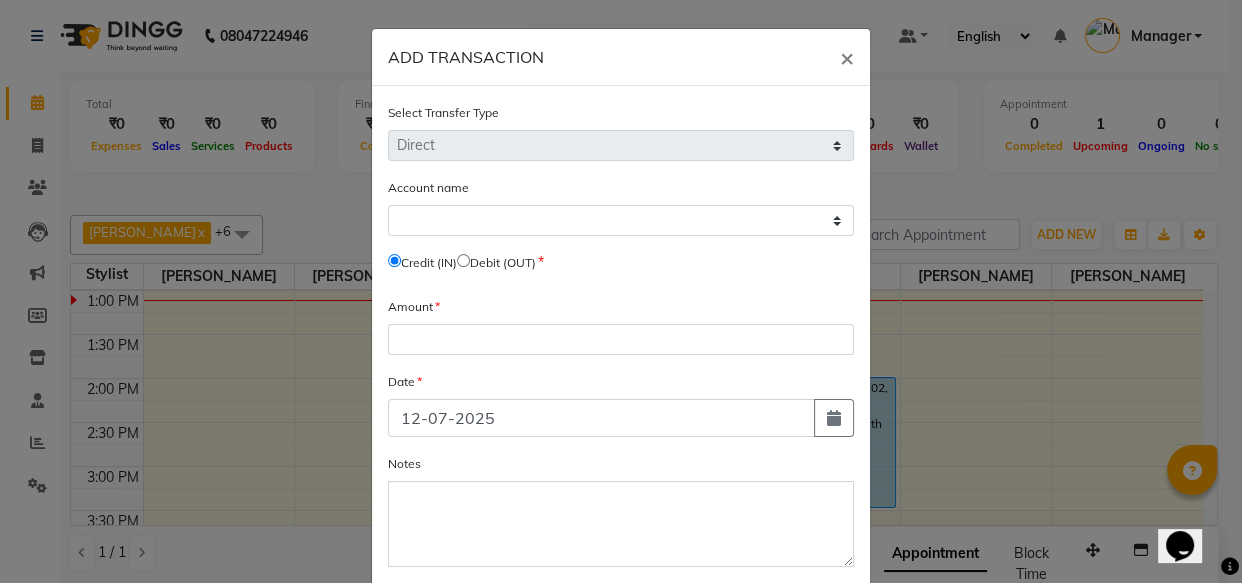 click on "Credit (IN)     Debit (OUT)" 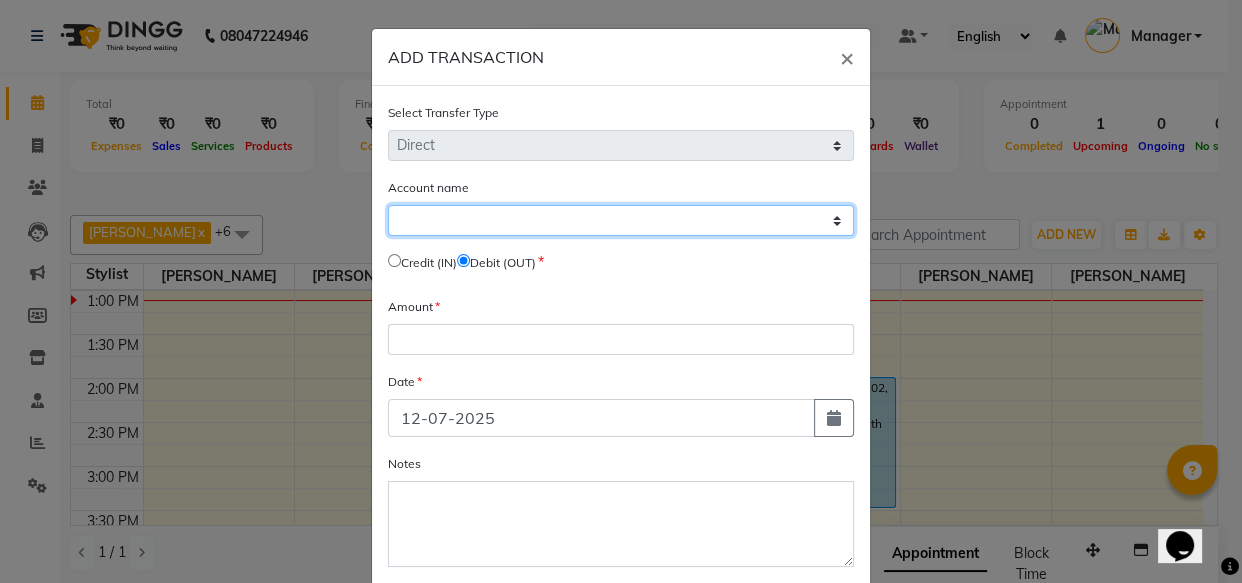 click on "Select Petty Cash Default Account" 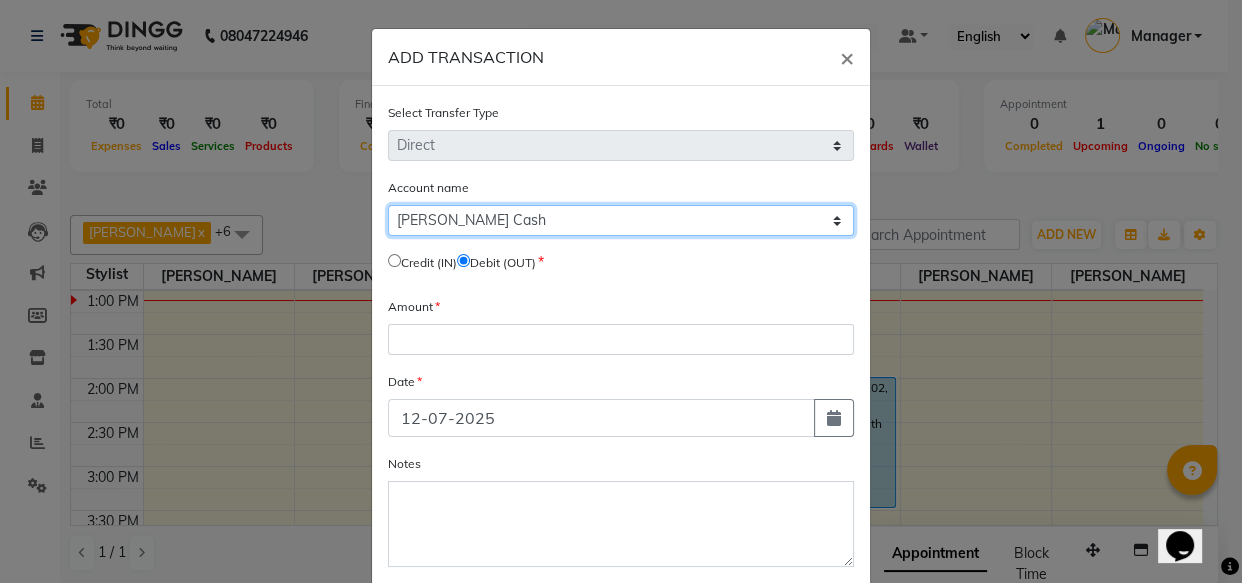click on "Select Petty Cash Default Account" 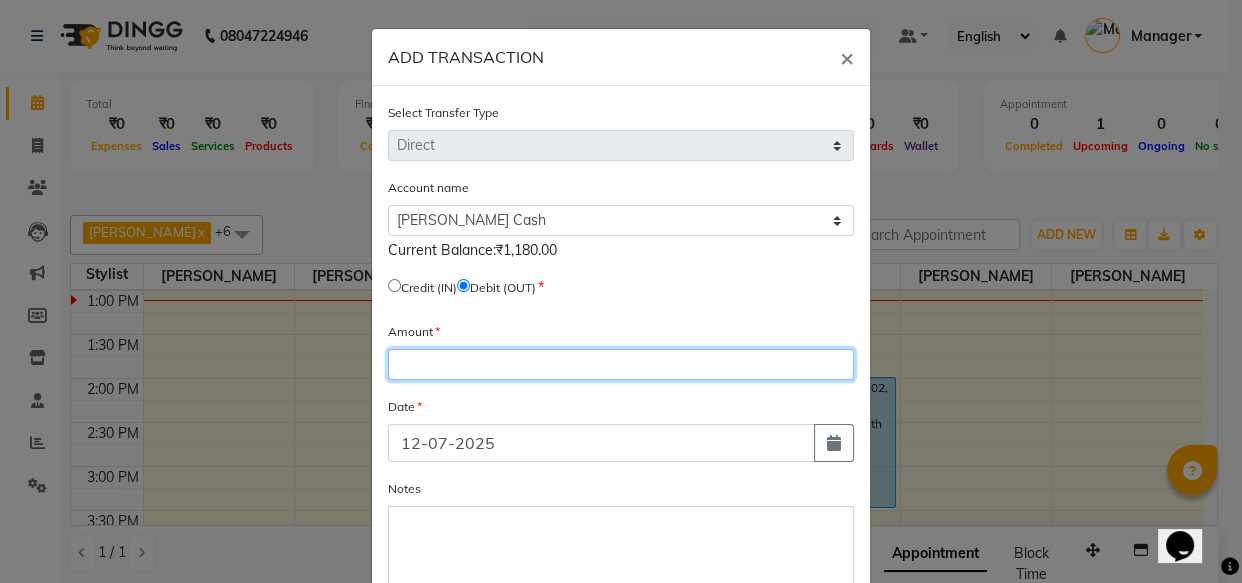 click 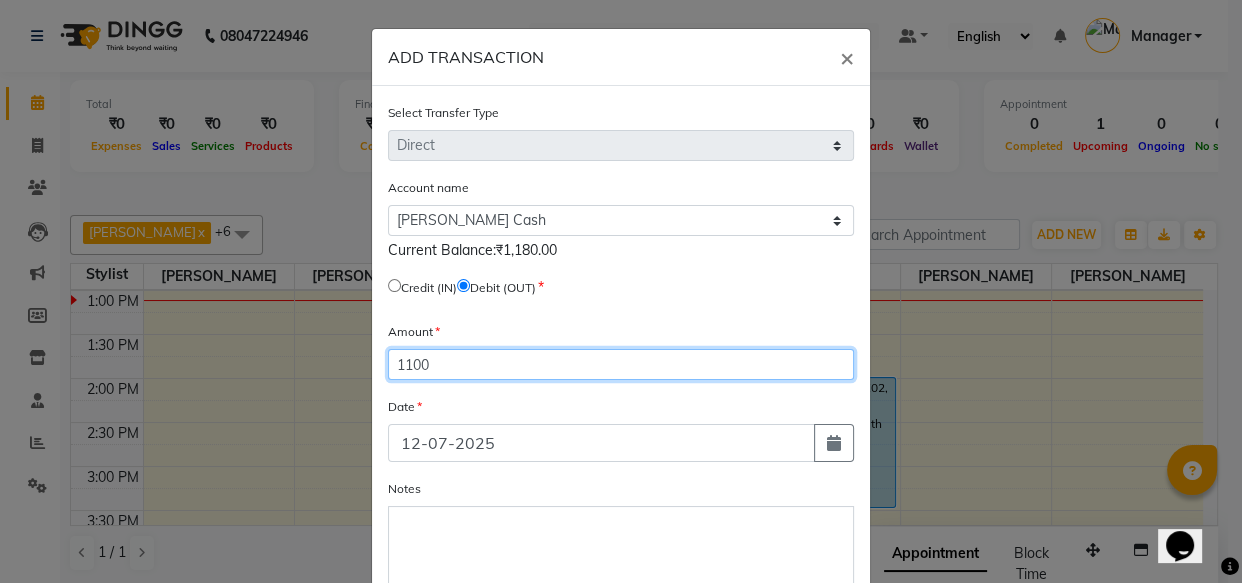 type on "1100" 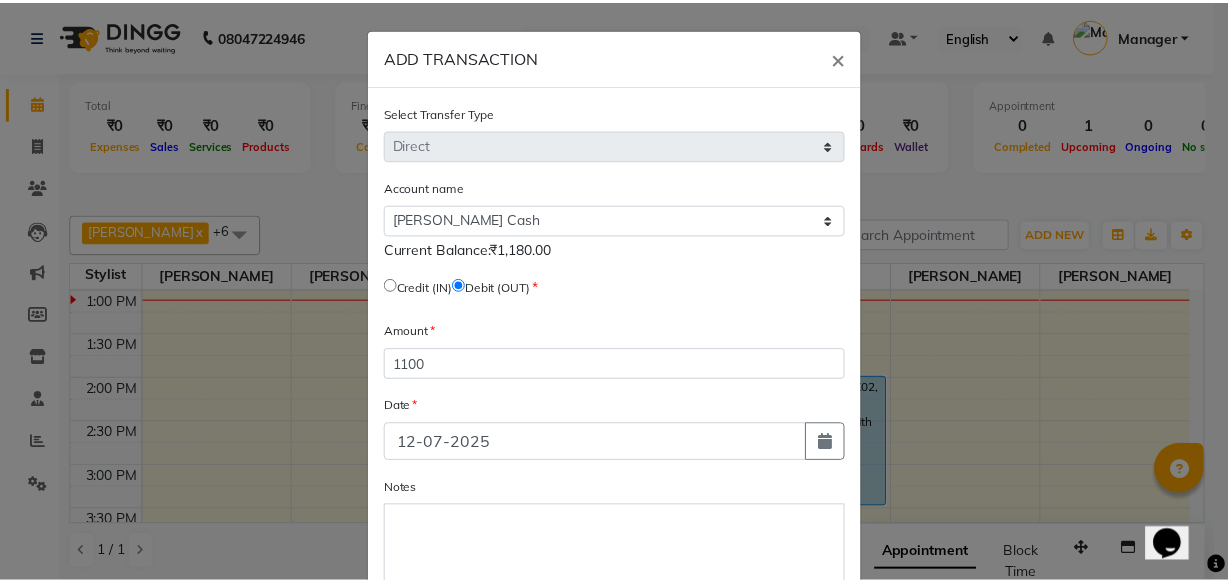 scroll, scrollTop: 128, scrollLeft: 0, axis: vertical 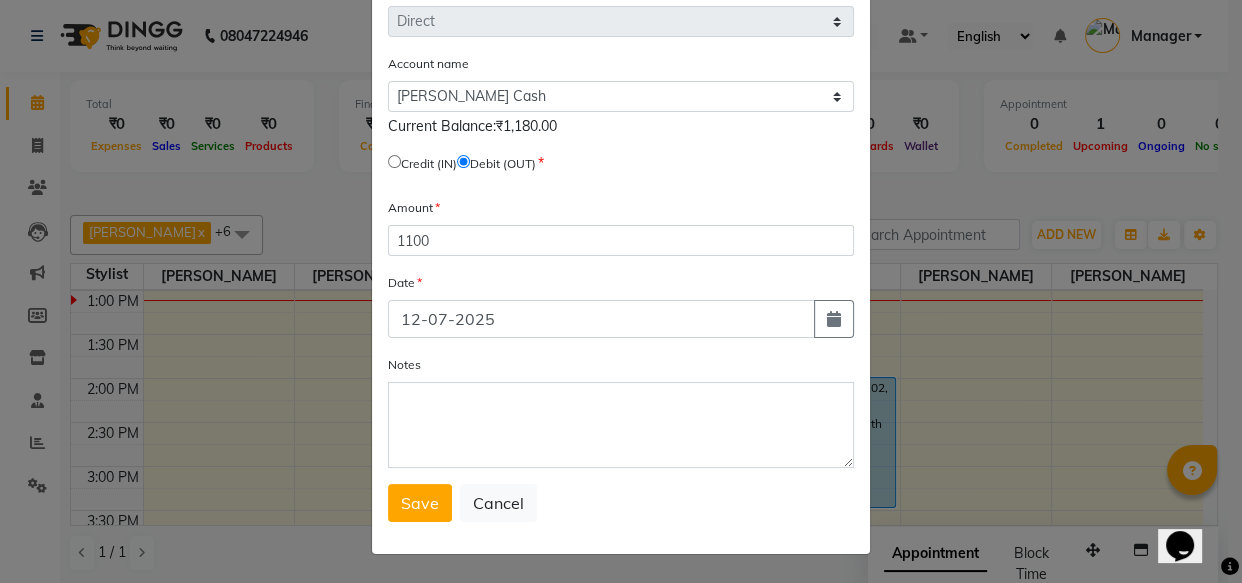 click on "Save   Cancel" 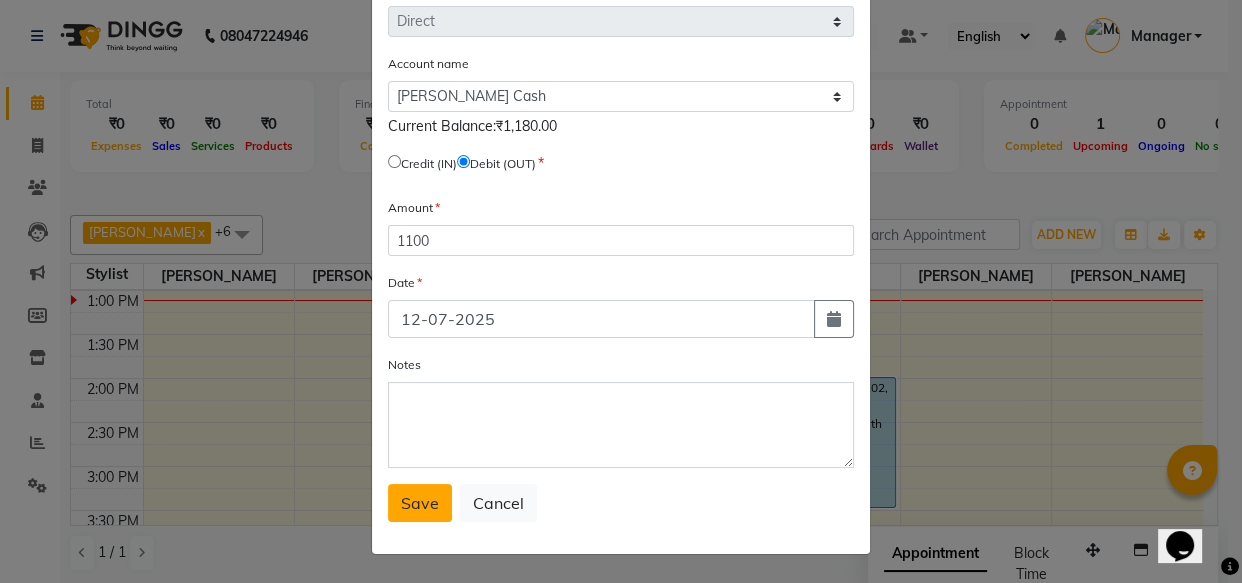 click on "Save" at bounding box center (420, 503) 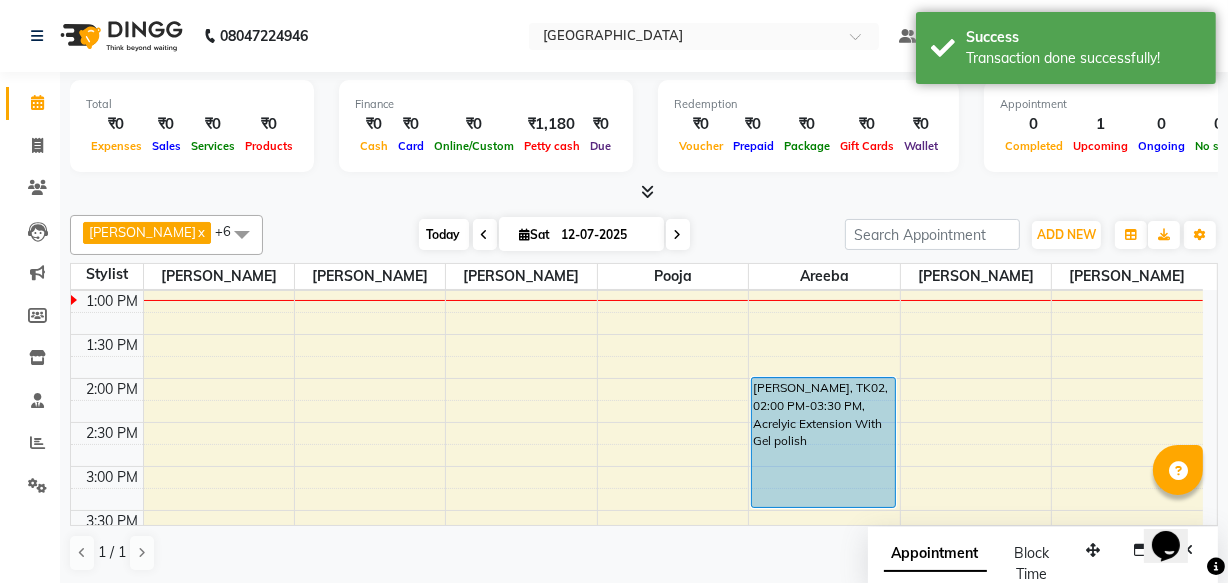 click on "Today" at bounding box center (444, 234) 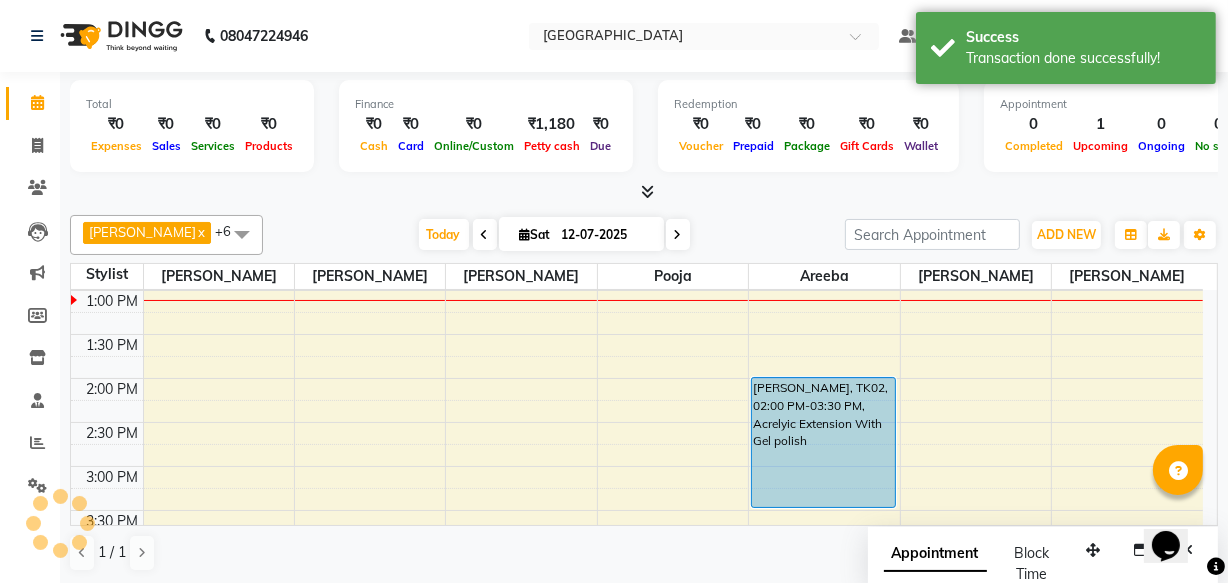 scroll, scrollTop: 263, scrollLeft: 0, axis: vertical 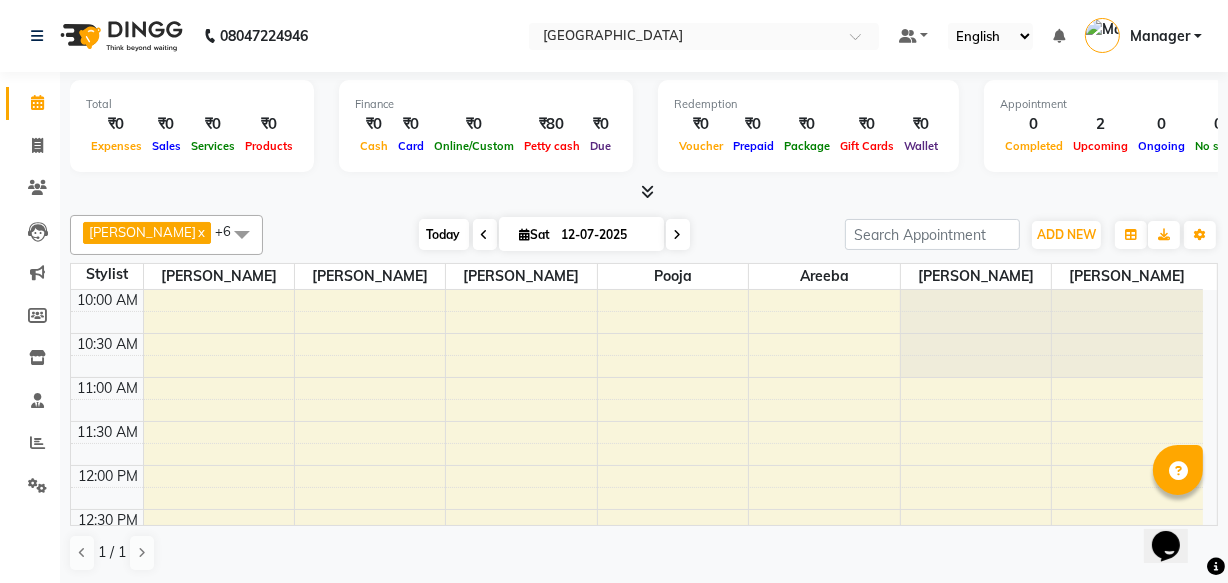 click on "Today" at bounding box center [444, 234] 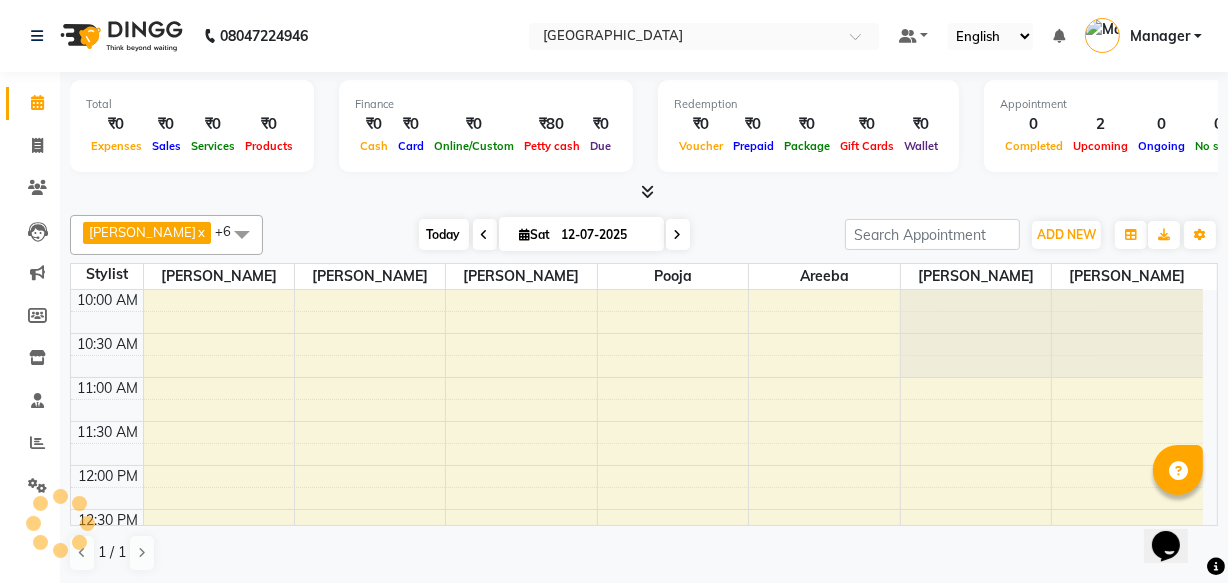 scroll, scrollTop: 263, scrollLeft: 0, axis: vertical 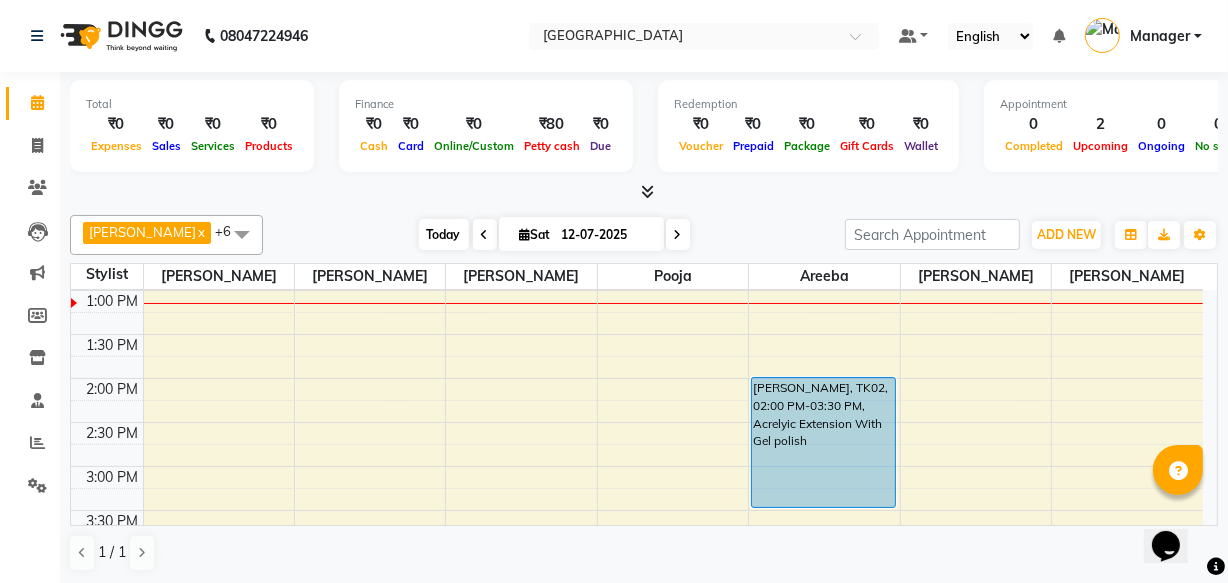 click on "Today" at bounding box center (444, 234) 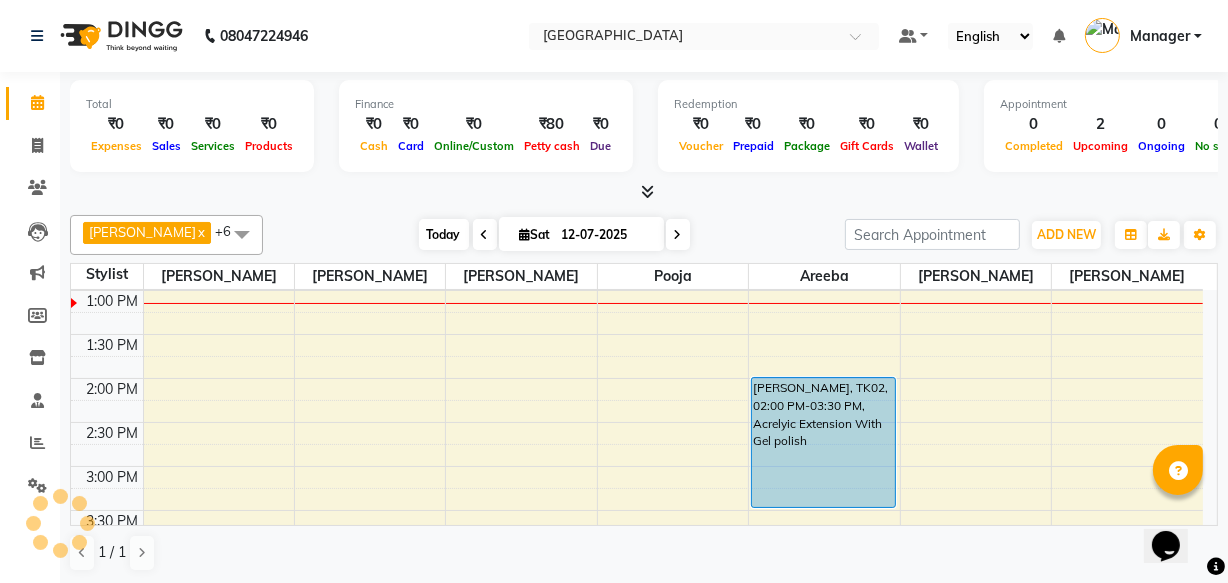 scroll, scrollTop: 263, scrollLeft: 0, axis: vertical 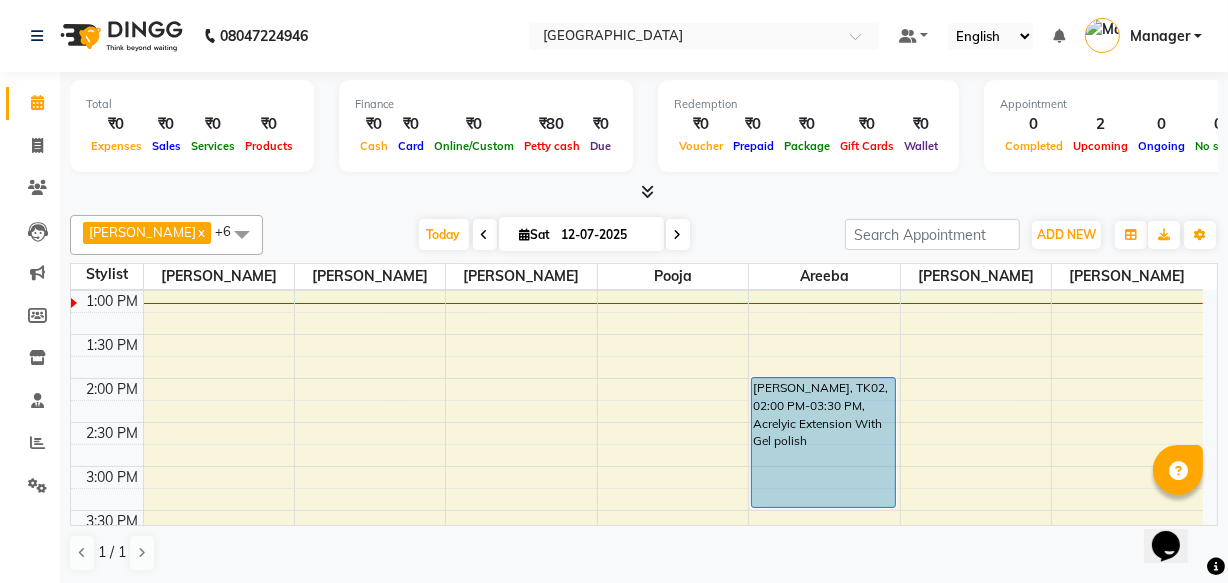 click on "[PERSON_NAME]  x Areeba  x [PERSON_NAME]   x [PERSON_NAME]  x [PERSON_NAME]   x Pooja   x Samiya   x +6 Select All [PERSON_NAME] Areeba [PERSON_NAME] [PERSON_NAME] [PERSON_NAME]  [PERSON_NAME]  [PERSON_NAME] [DATE]  [DATE] Toggle Dropdown Add Appointment Add Invoice Add Expense Add Attendance Add Client Add Transaction Toggle Dropdown Add Appointment Add Invoice Add Expense Add Attendance Add Client ADD NEW Toggle Dropdown Add Appointment Add Invoice Add Expense Add Attendance Add Client Add Transaction [PERSON_NAME]  x Areeba  x [PERSON_NAME]   x [PERSON_NAME]  x [PERSON_NAME]   x Pooja   x Samiya   x +6 Select All [PERSON_NAME] [PERSON_NAME] [PERSON_NAME] [PERSON_NAME]  [PERSON_NAME]  [PERSON_NAME] Group By  Staff View   Room View  View as Vertical  Vertical - Week View  Horizontal  Horizontal - Week View  List  Toggle Dropdown Calendar Settings Manage Tags   Arrange Stylists   Reset Stylists  Full Screen Appointment Form Zoom 100% Staff/Room Display Count 9" at bounding box center (644, 235) 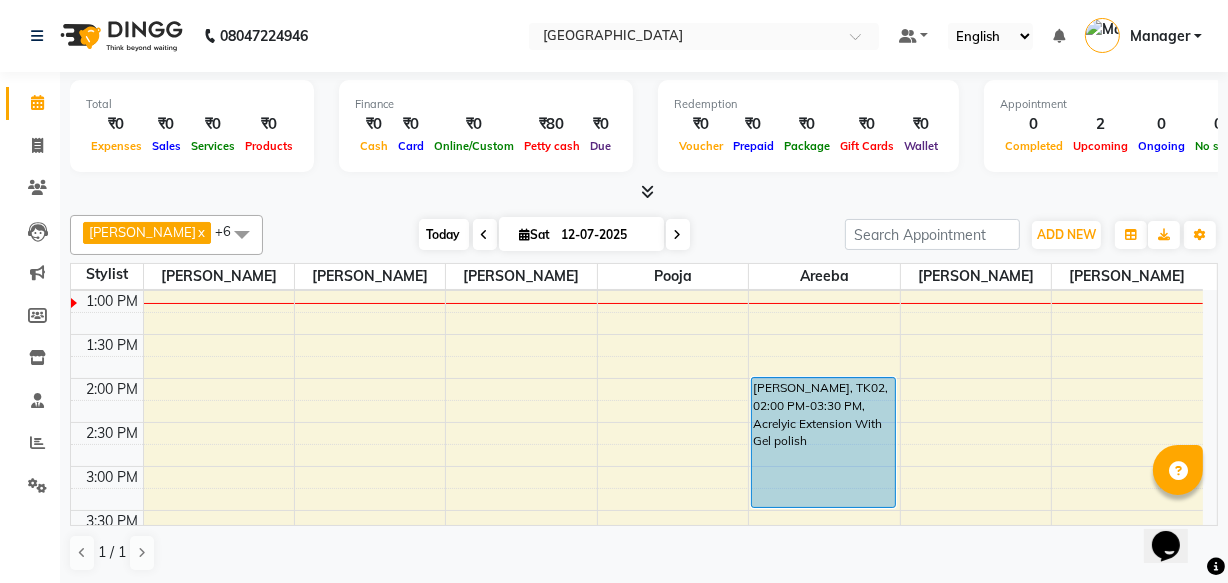 click on "Today" at bounding box center [444, 234] 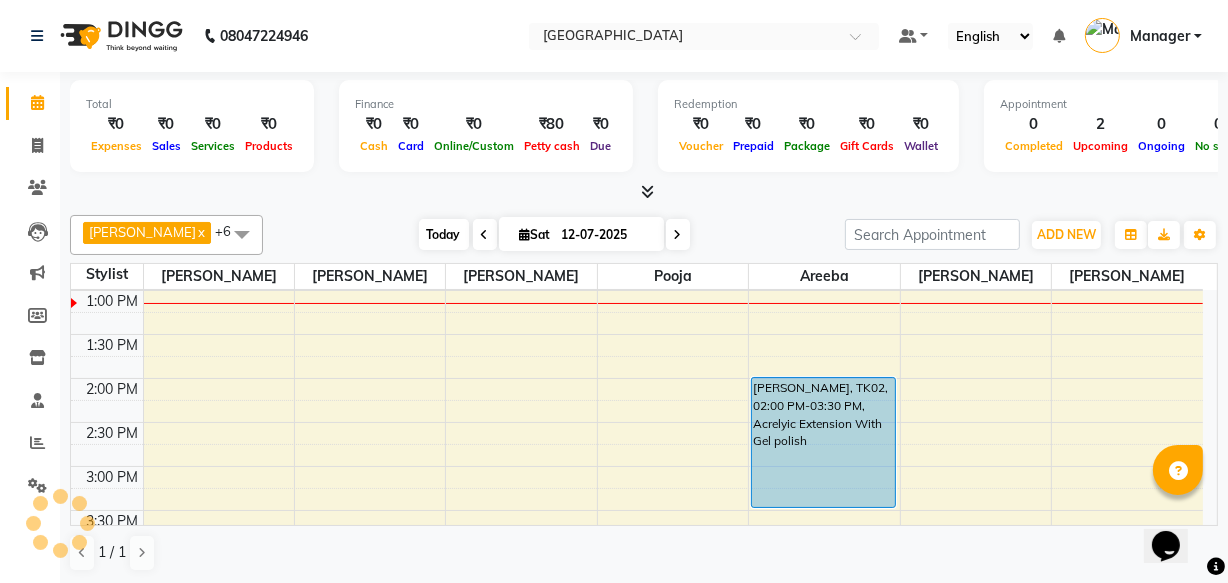 scroll, scrollTop: 263, scrollLeft: 0, axis: vertical 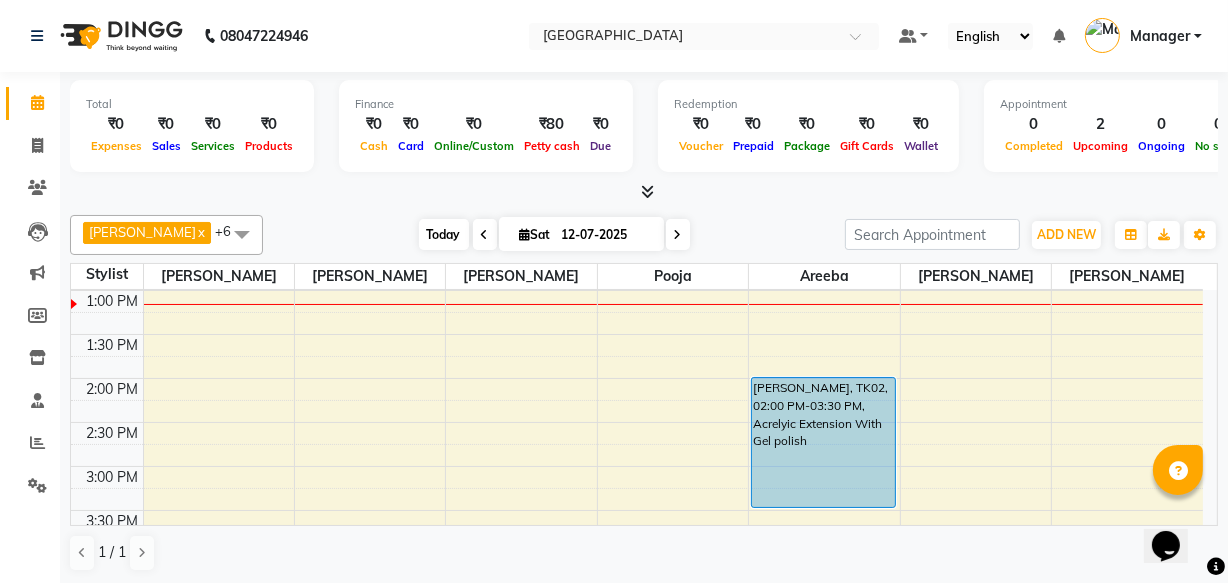 click on "Today" at bounding box center [444, 234] 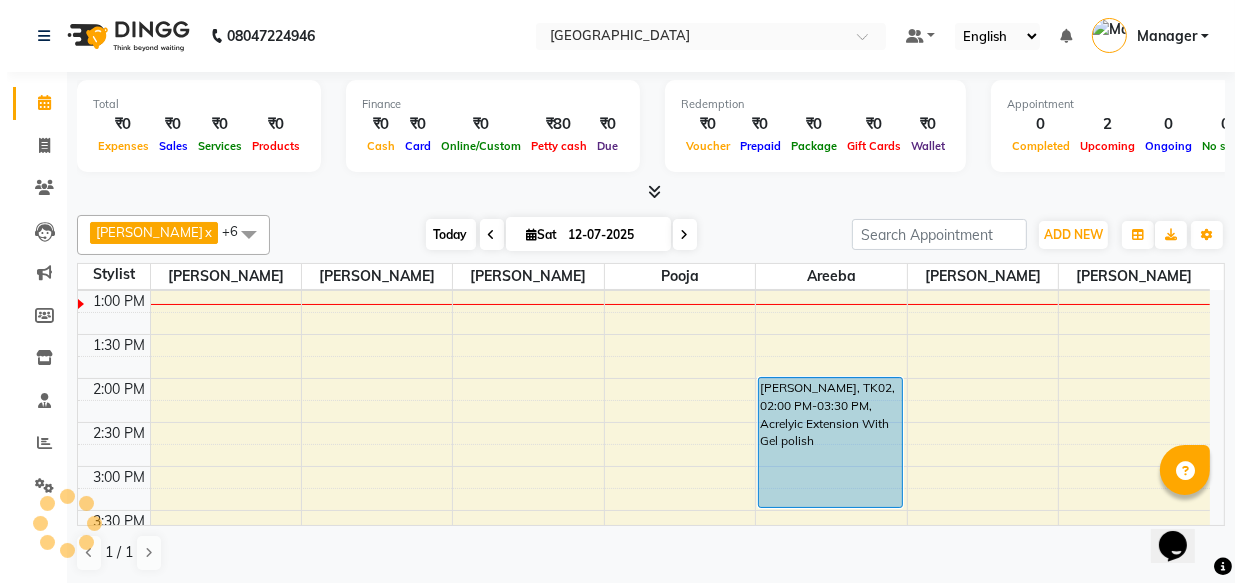scroll, scrollTop: 263, scrollLeft: 0, axis: vertical 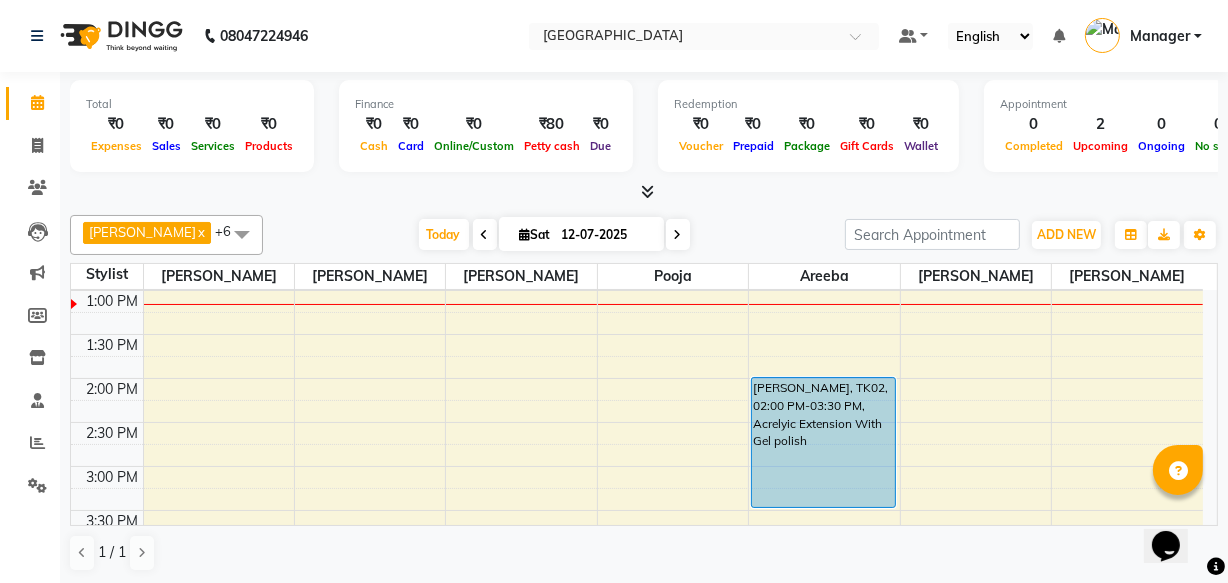 click on "Manager" at bounding box center (1160, 36) 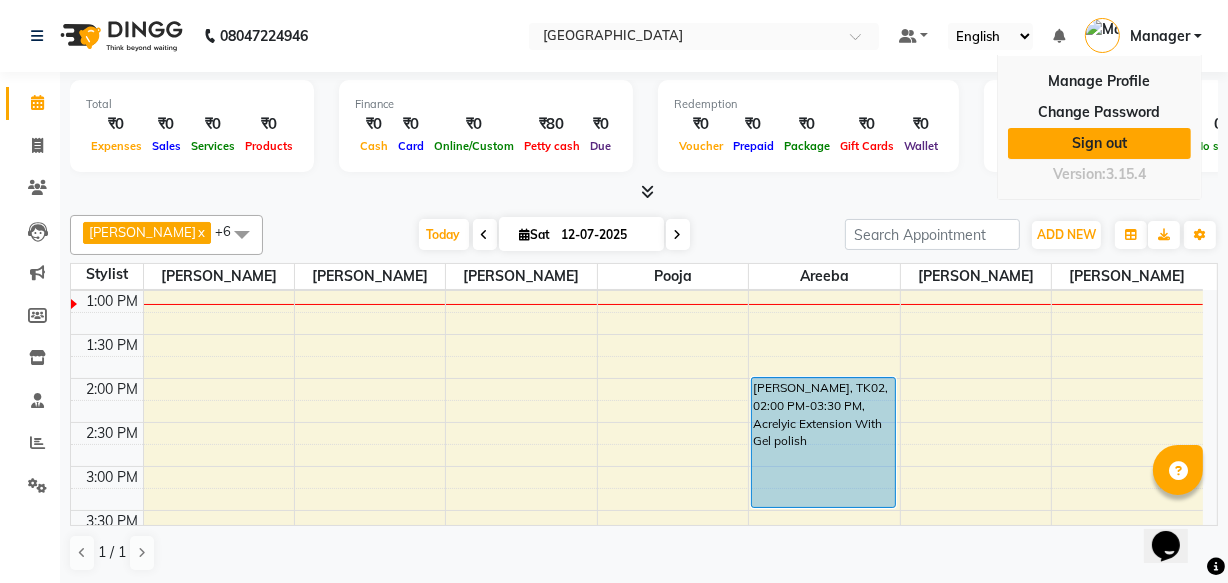 click on "Sign out" at bounding box center [1099, 143] 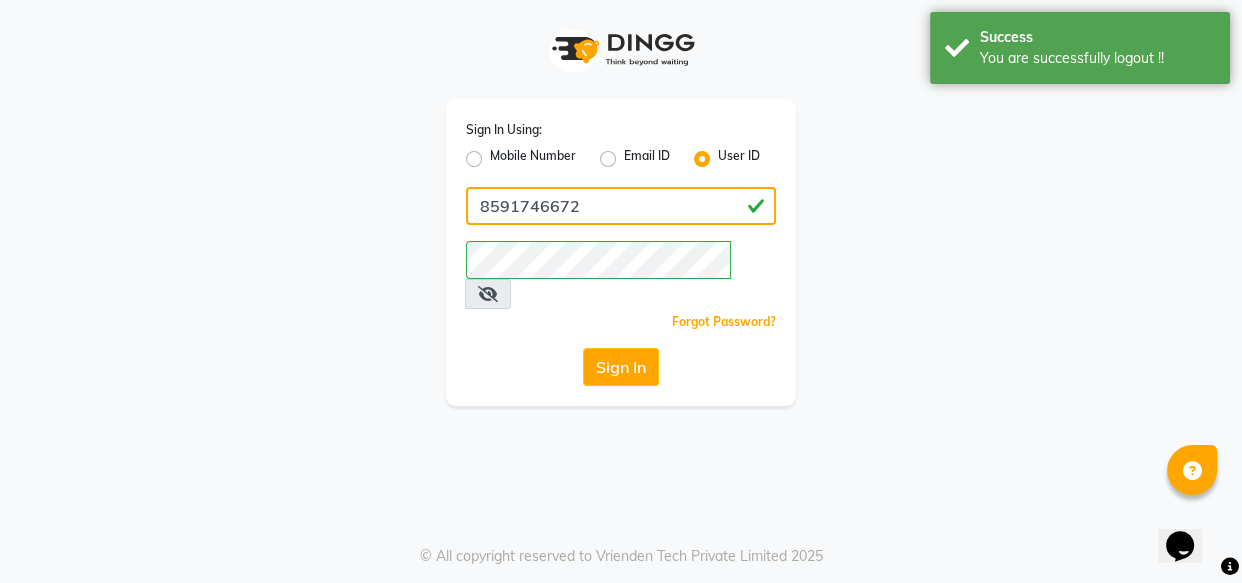 click on "8591746672" 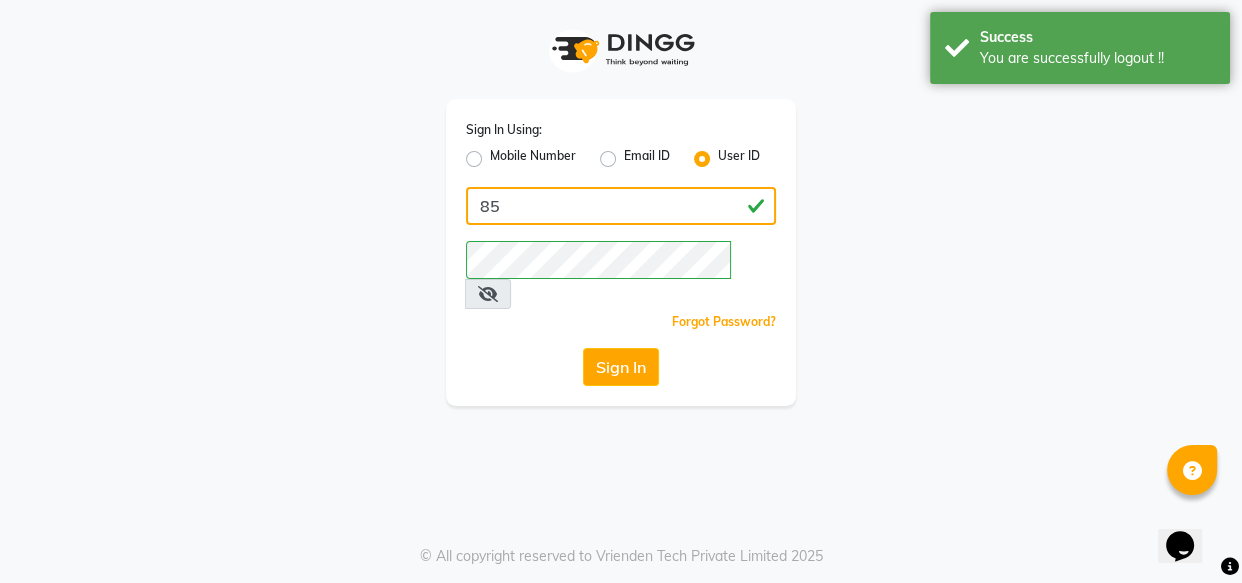 type on "8" 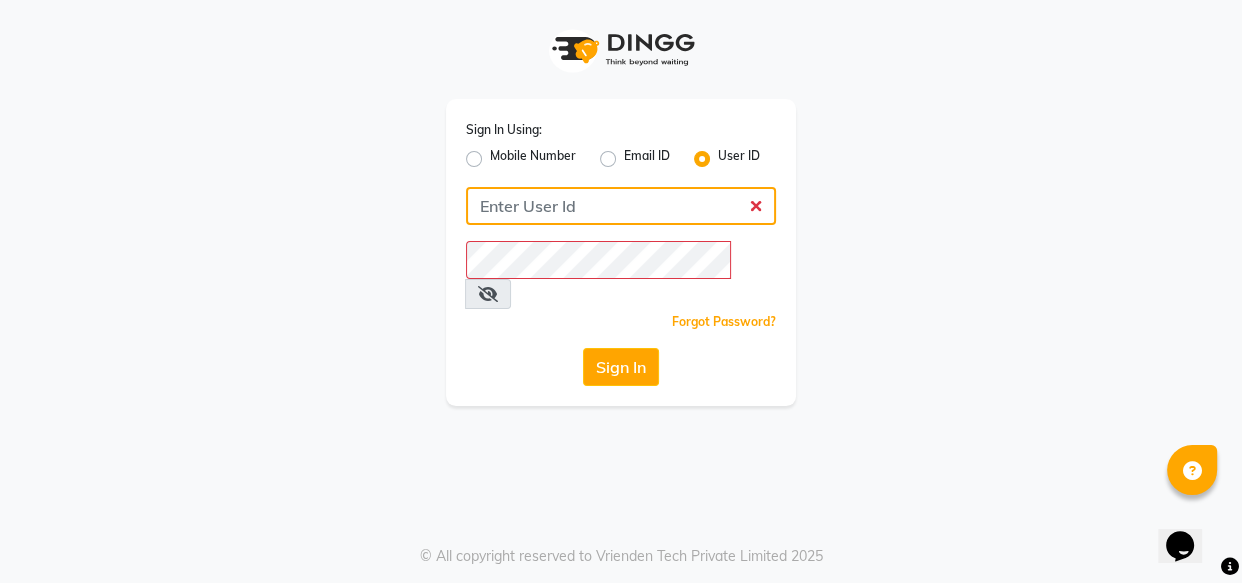 click 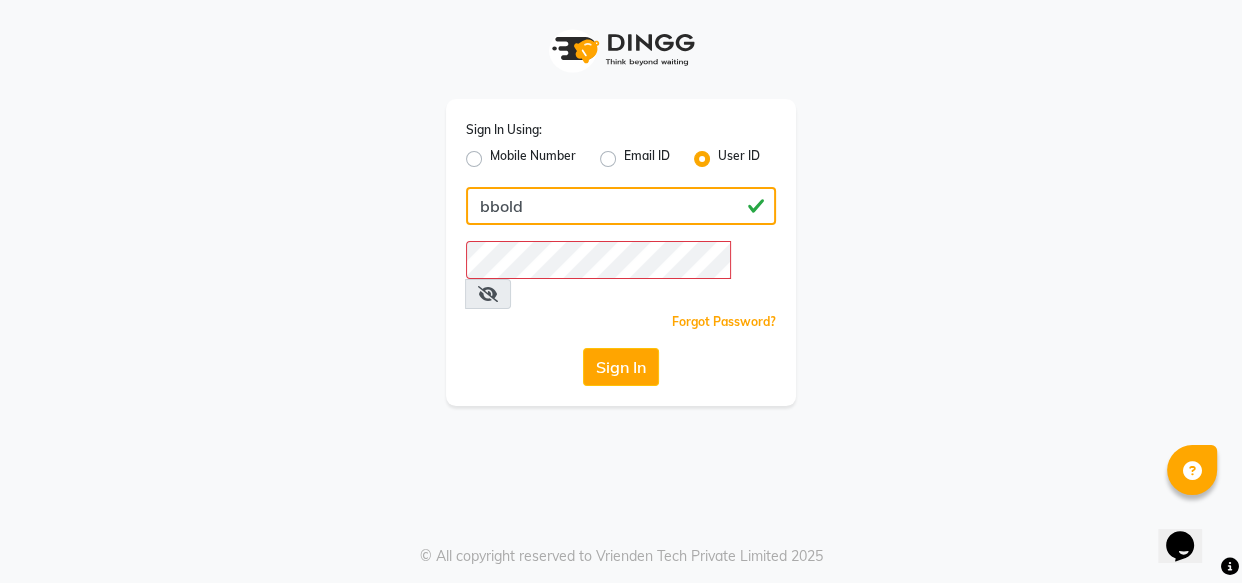 type on "bbold" 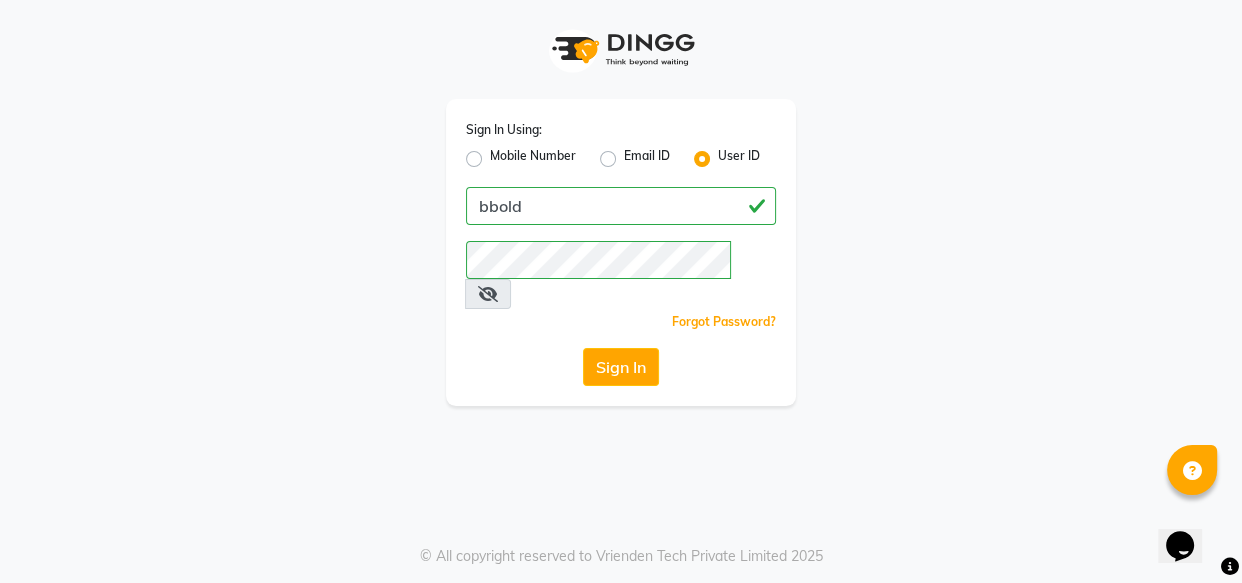 drag, startPoint x: 623, startPoint y: 229, endPoint x: 585, endPoint y: 308, distance: 87.66413 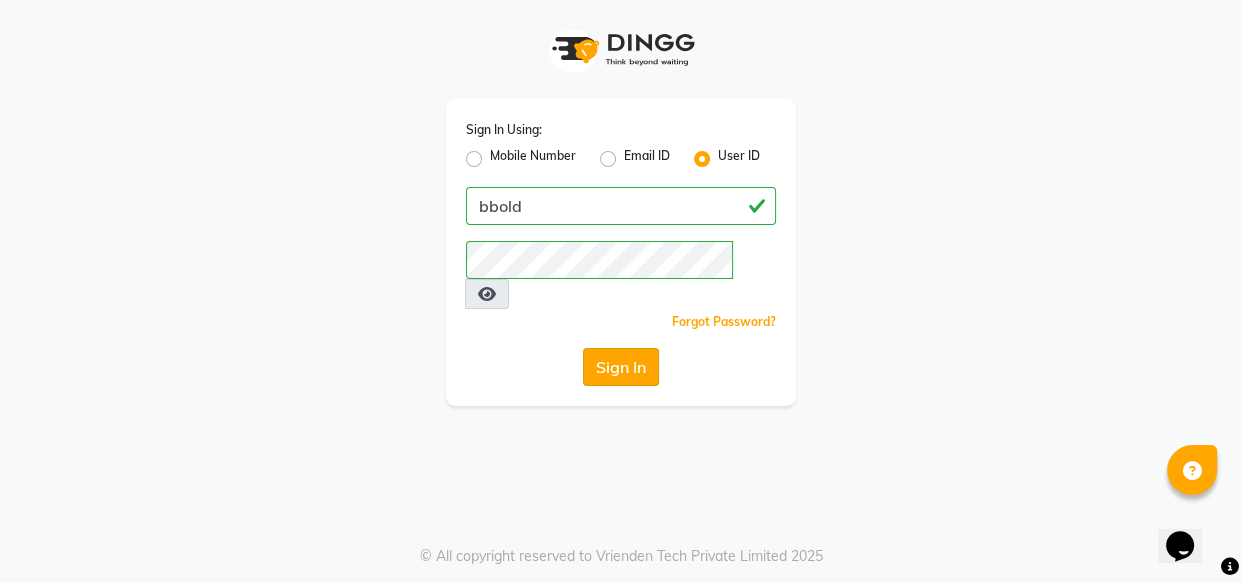 click on "Sign In" 